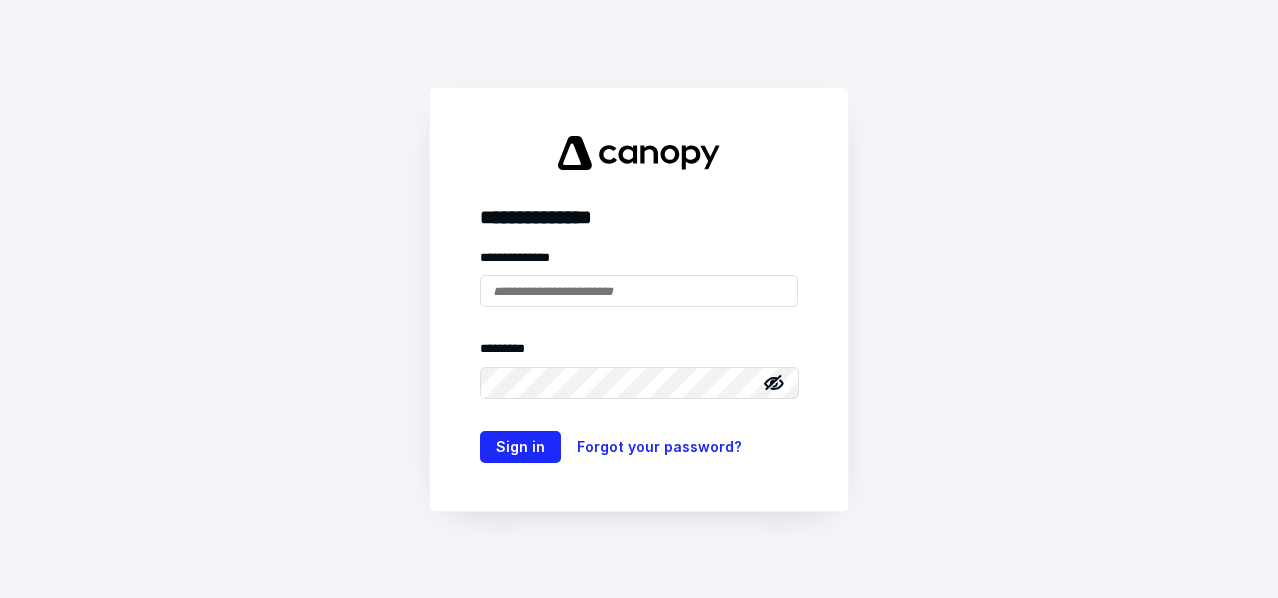 scroll, scrollTop: 0, scrollLeft: 0, axis: both 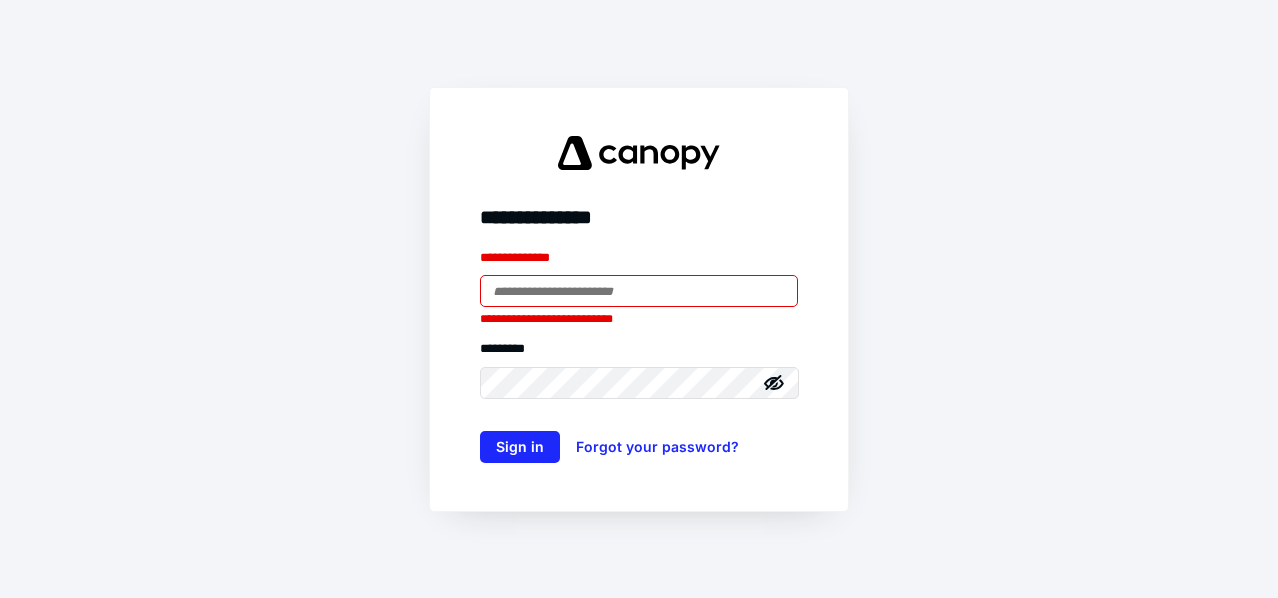 type on "**********" 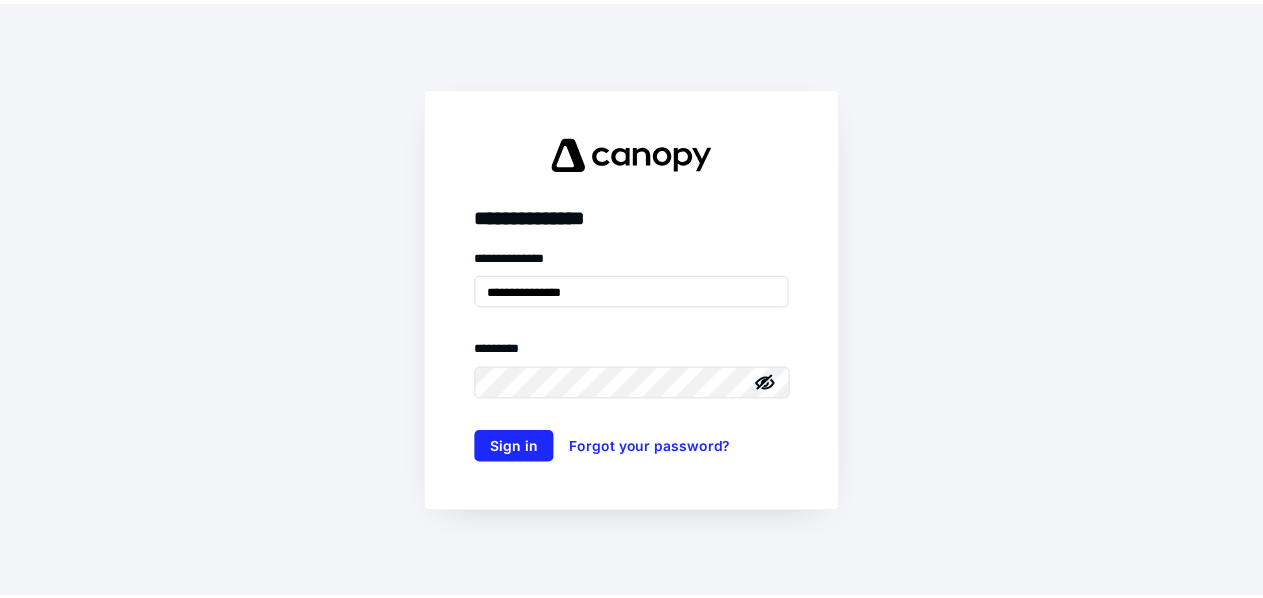 scroll, scrollTop: 0, scrollLeft: 0, axis: both 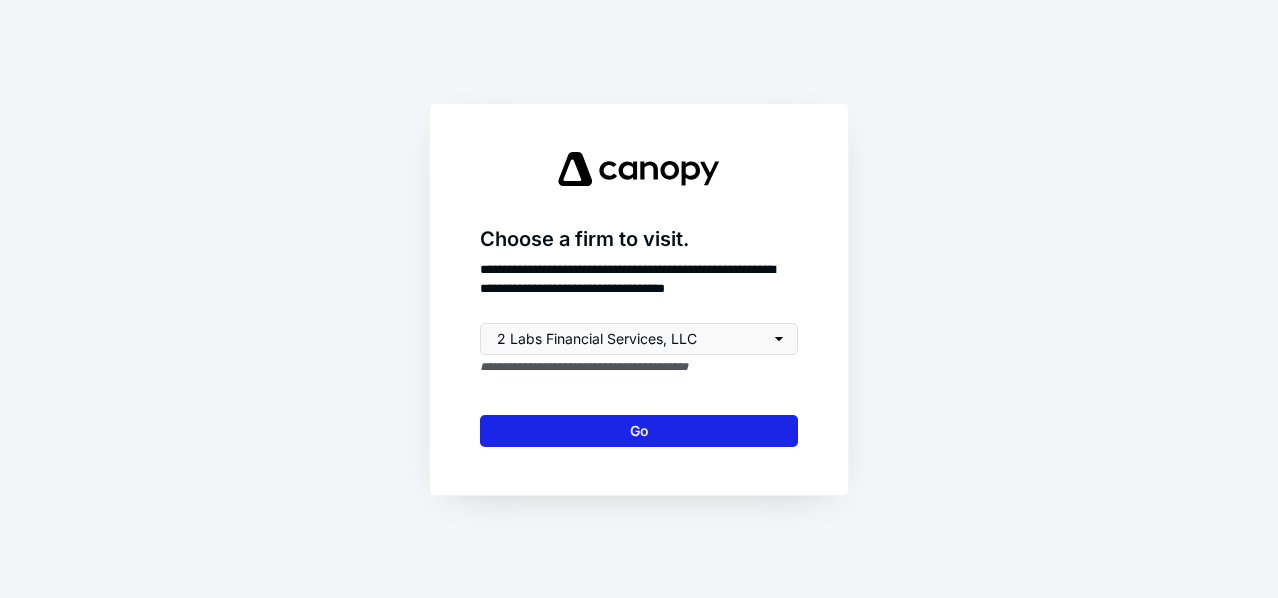 click on "Go" at bounding box center [639, 431] 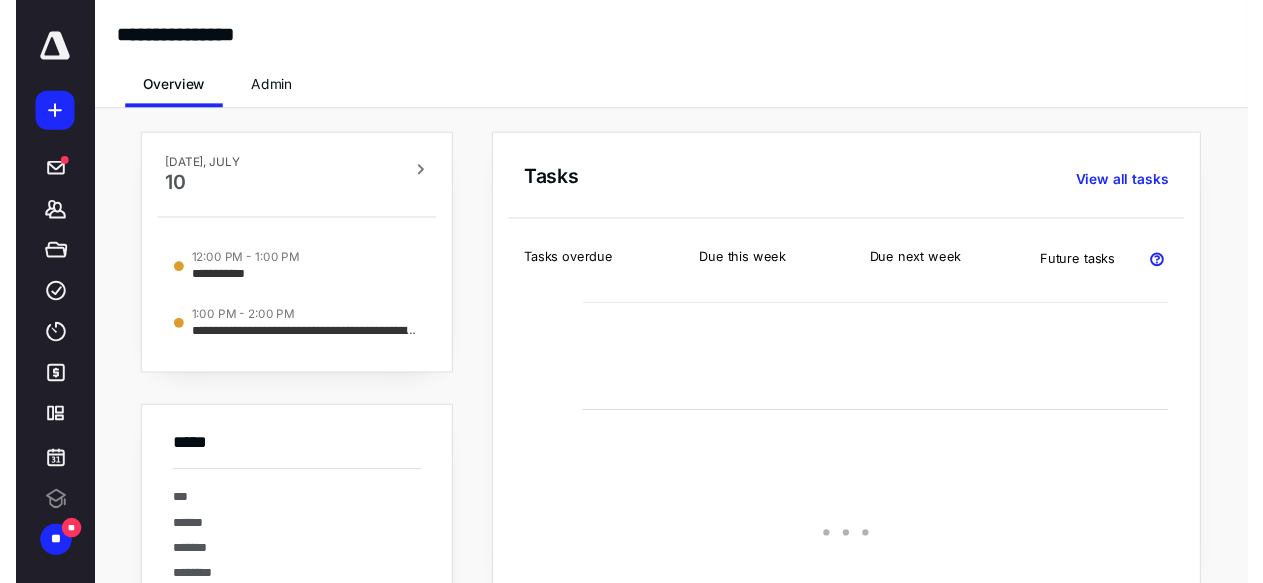 scroll, scrollTop: 0, scrollLeft: 0, axis: both 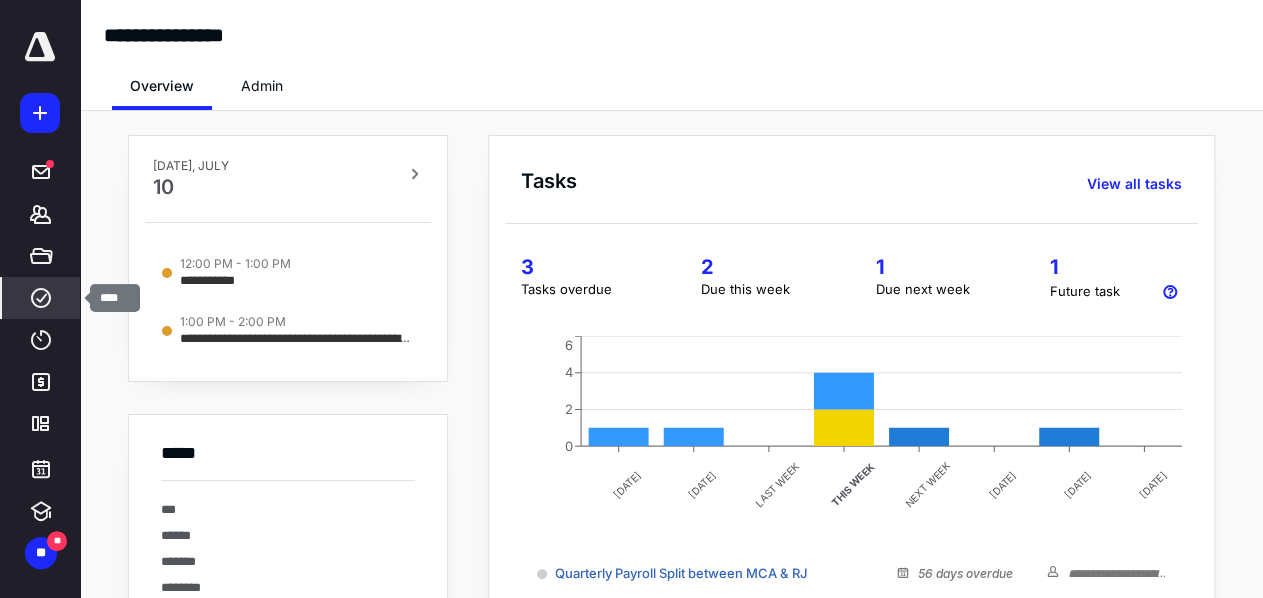 click 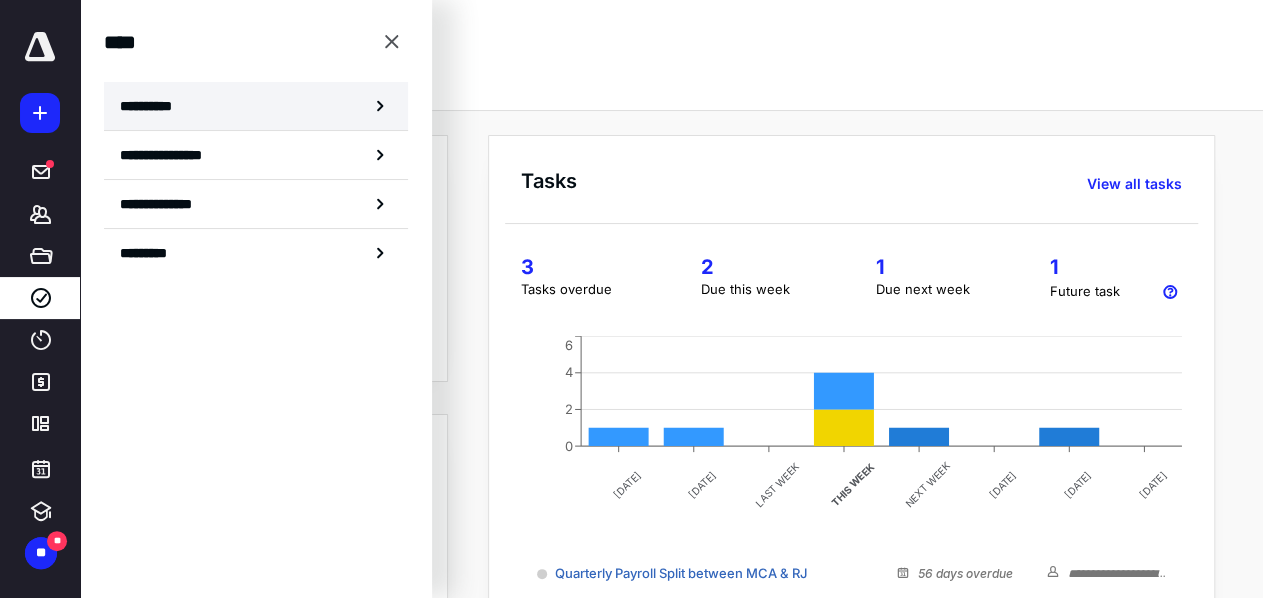 click on "**********" at bounding box center (256, 106) 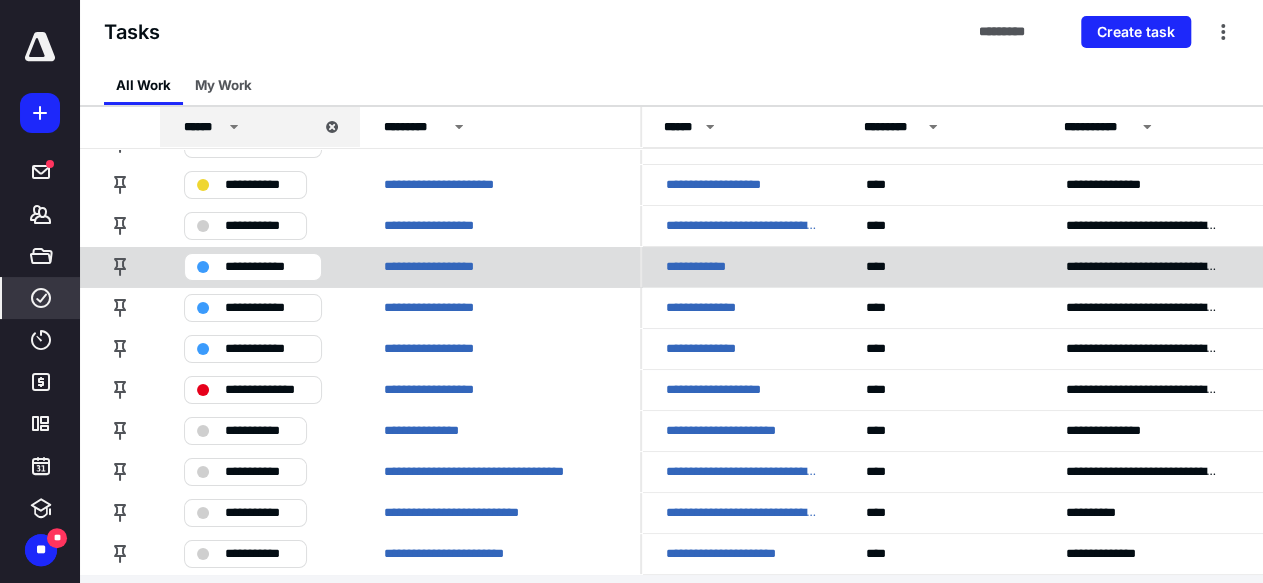 scroll, scrollTop: 3676, scrollLeft: 0, axis: vertical 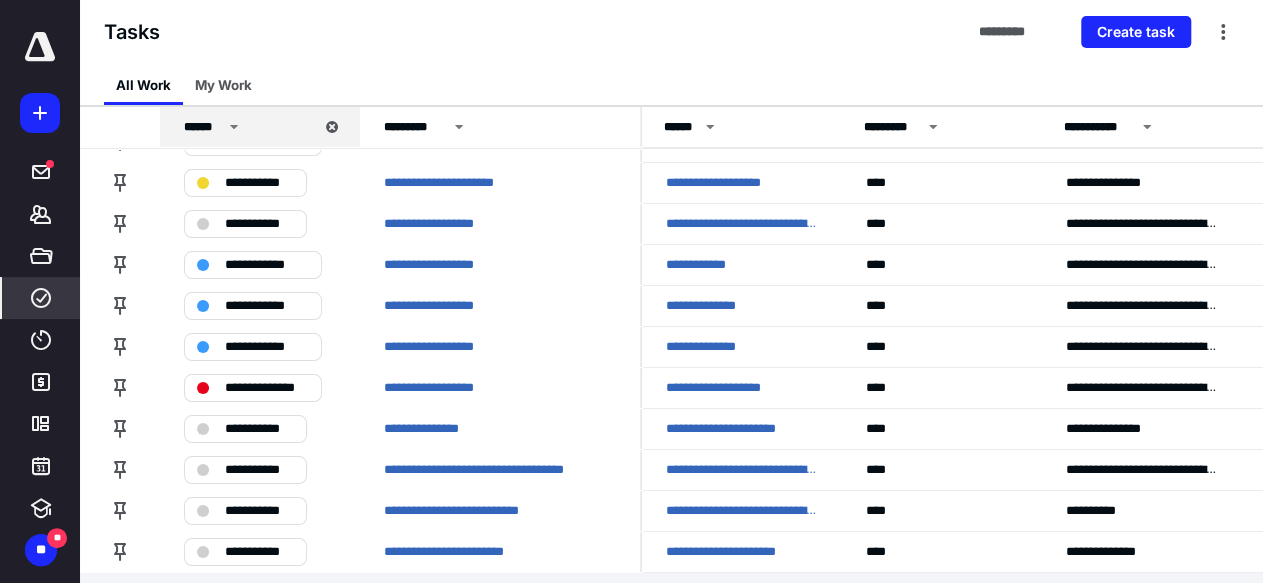 click on "********* *****" at bounding box center (671, 595) 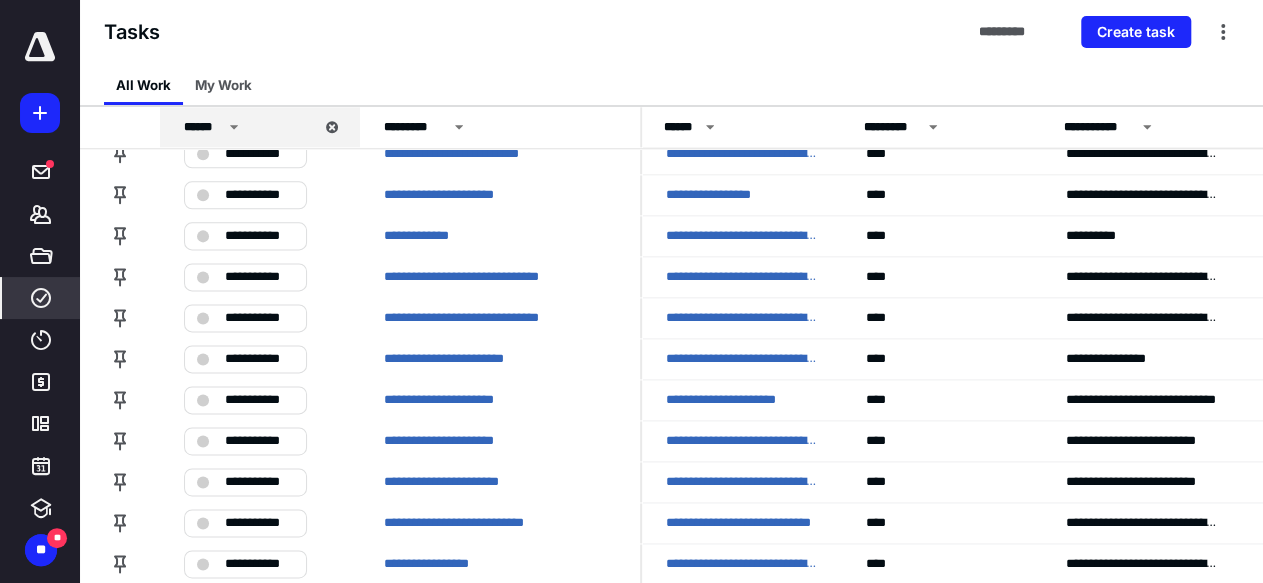 scroll, scrollTop: 4476, scrollLeft: 0, axis: vertical 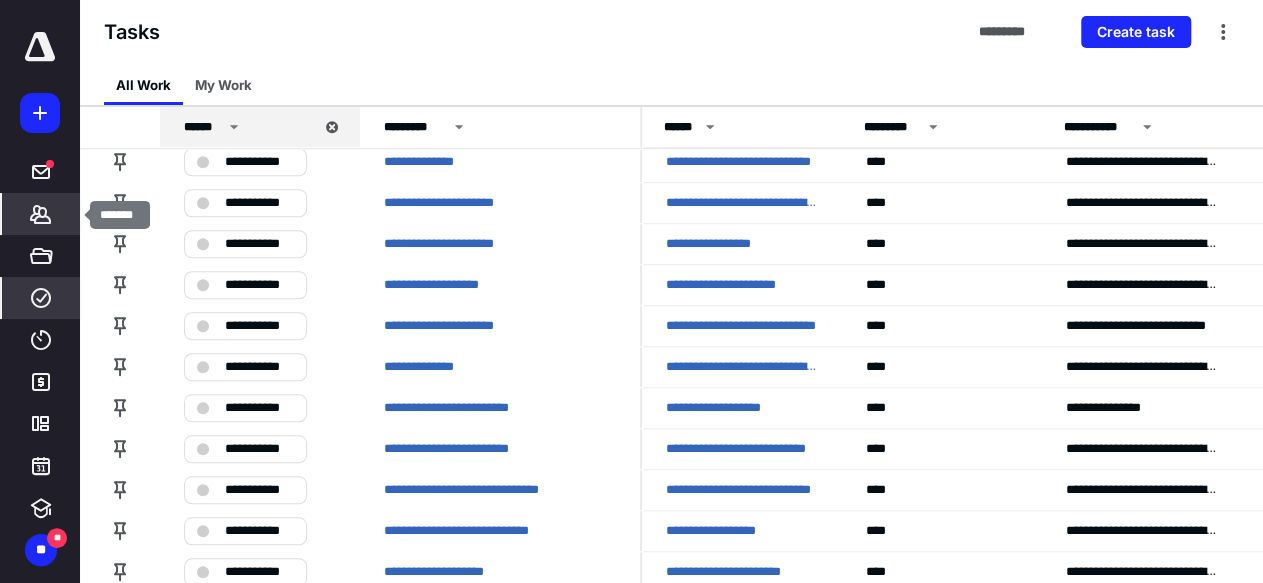 click on "*******" at bounding box center [41, 214] 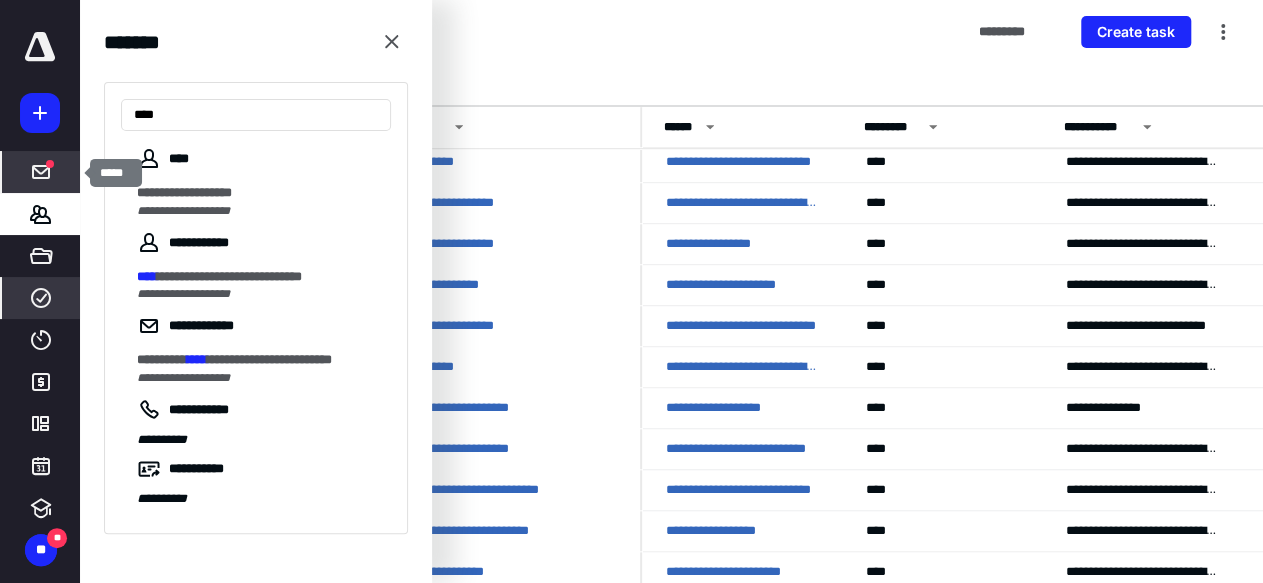 type on "****" 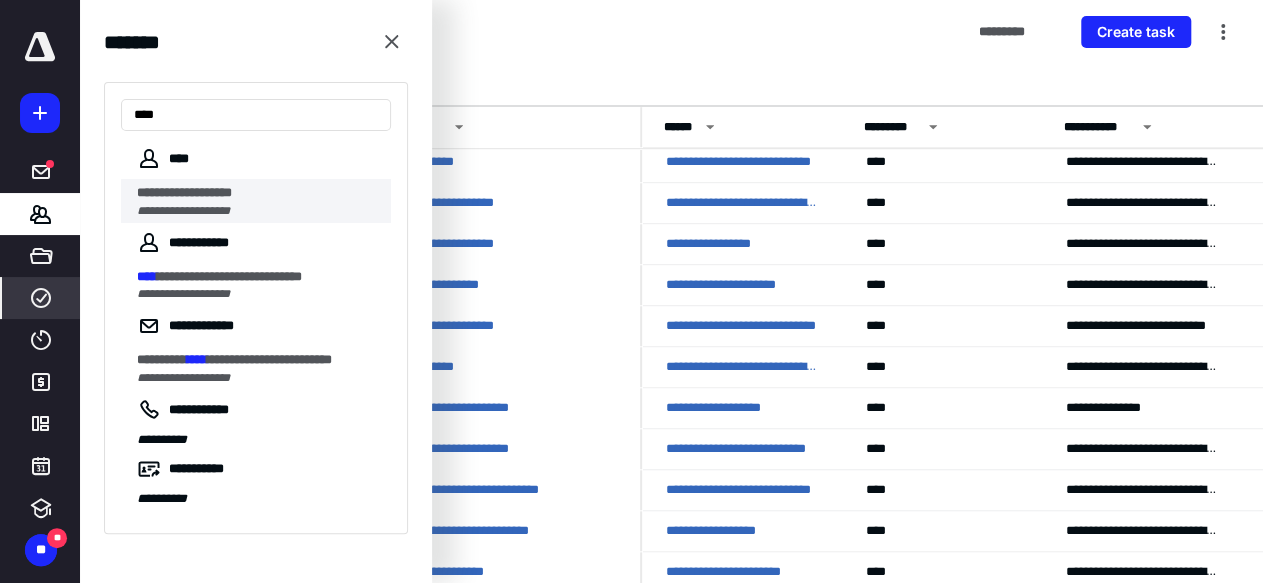 click on "**********" at bounding box center [184, 192] 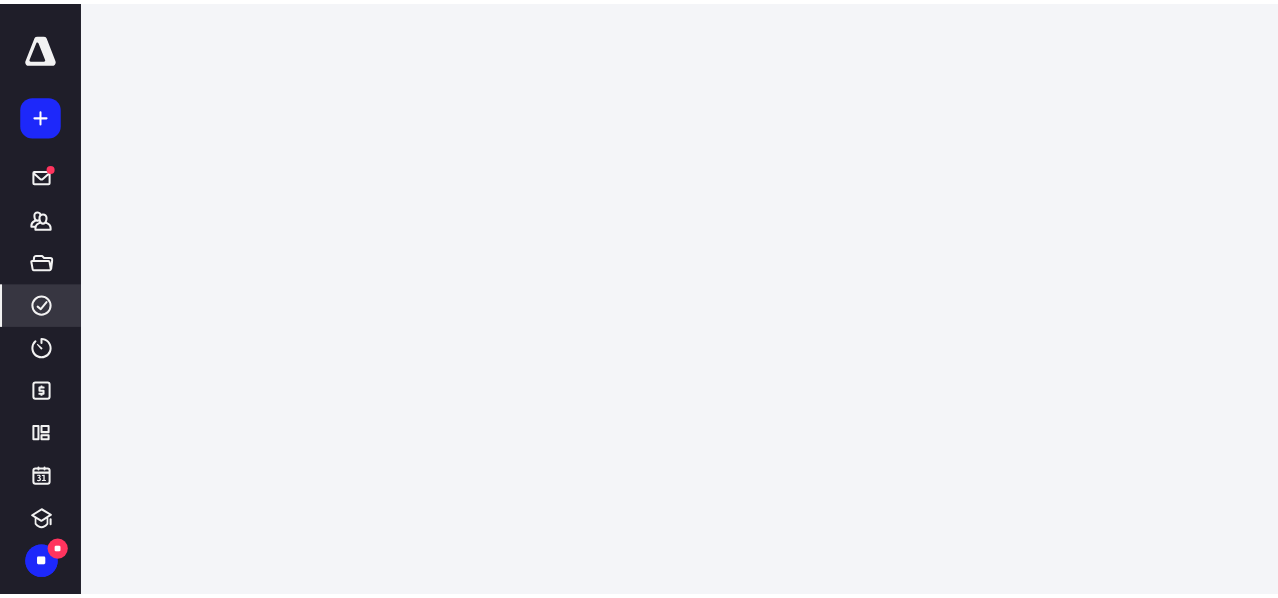 scroll, scrollTop: 0, scrollLeft: 0, axis: both 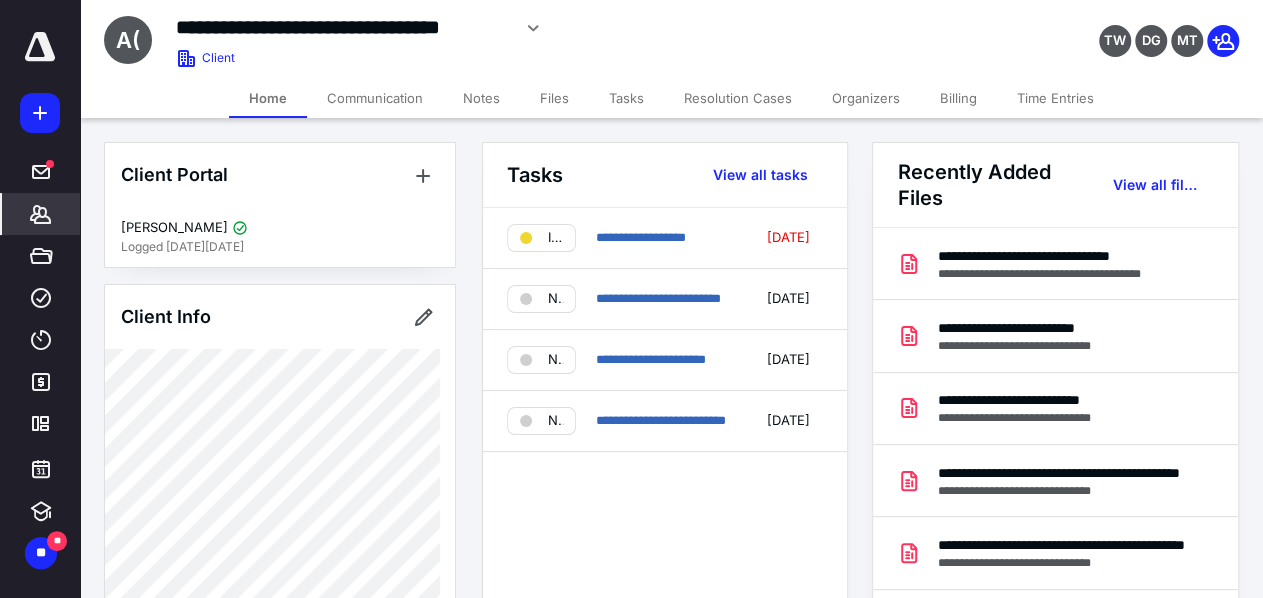 click on "Files" at bounding box center (554, 98) 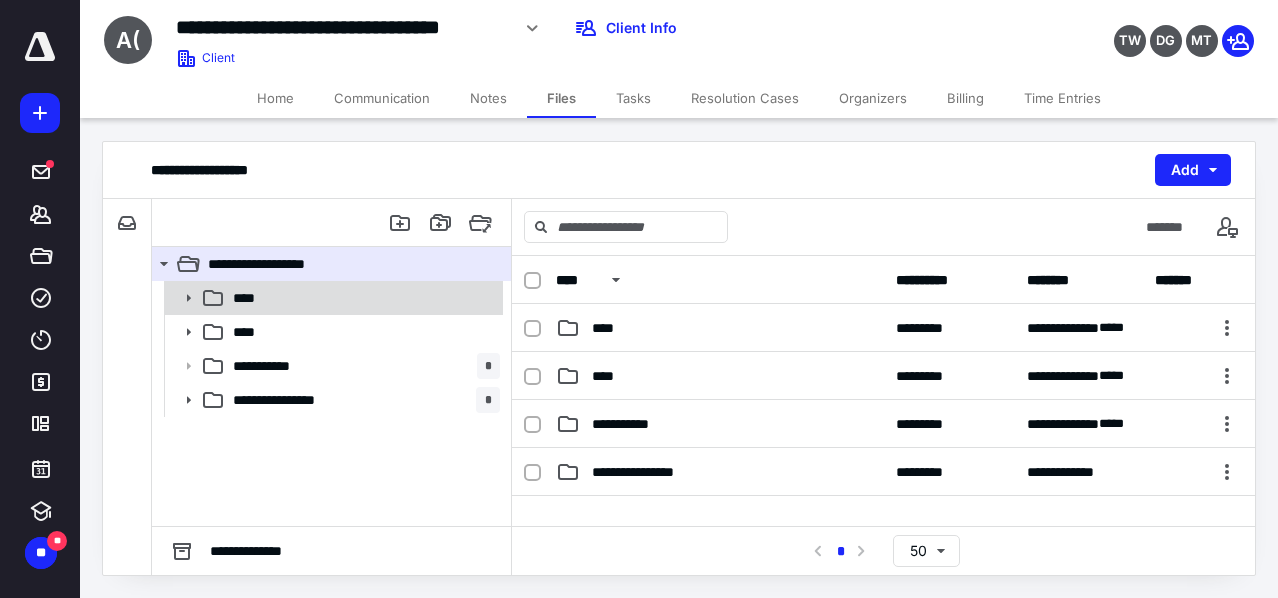 click on "****" at bounding box center (362, 298) 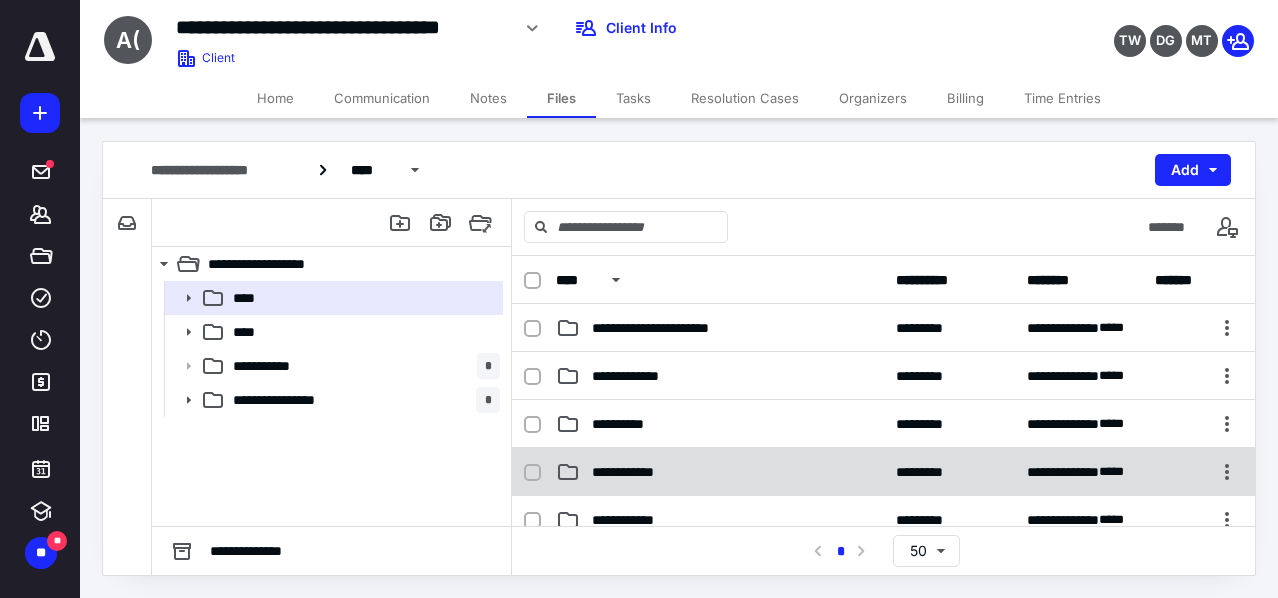 click 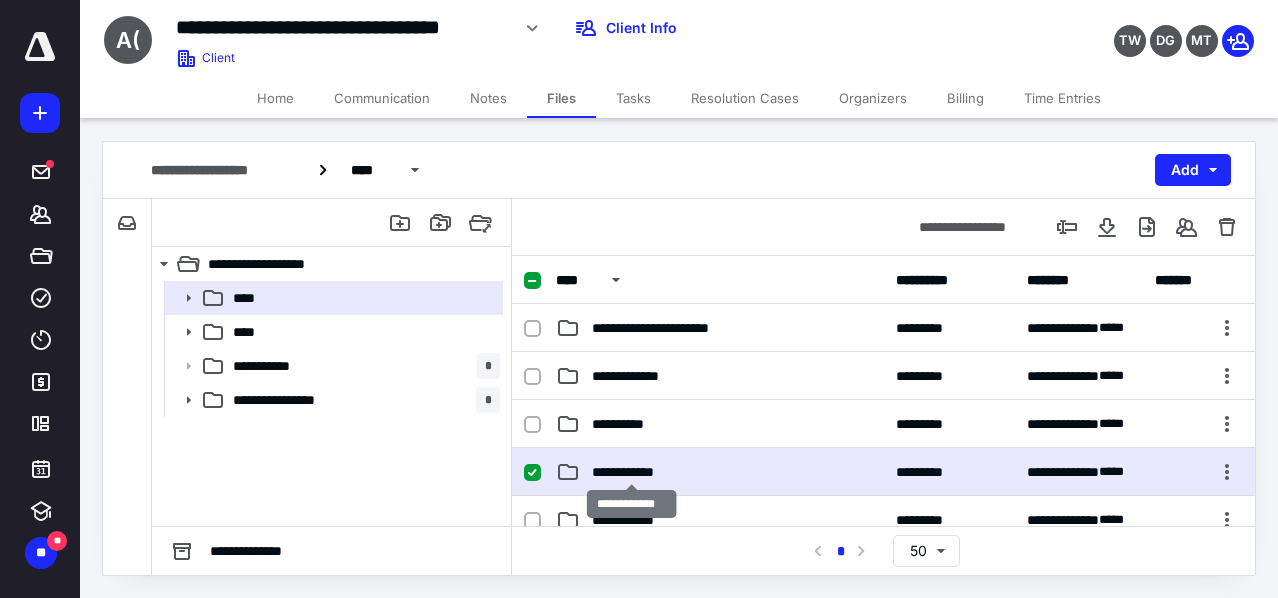 click on "**********" at bounding box center [632, 472] 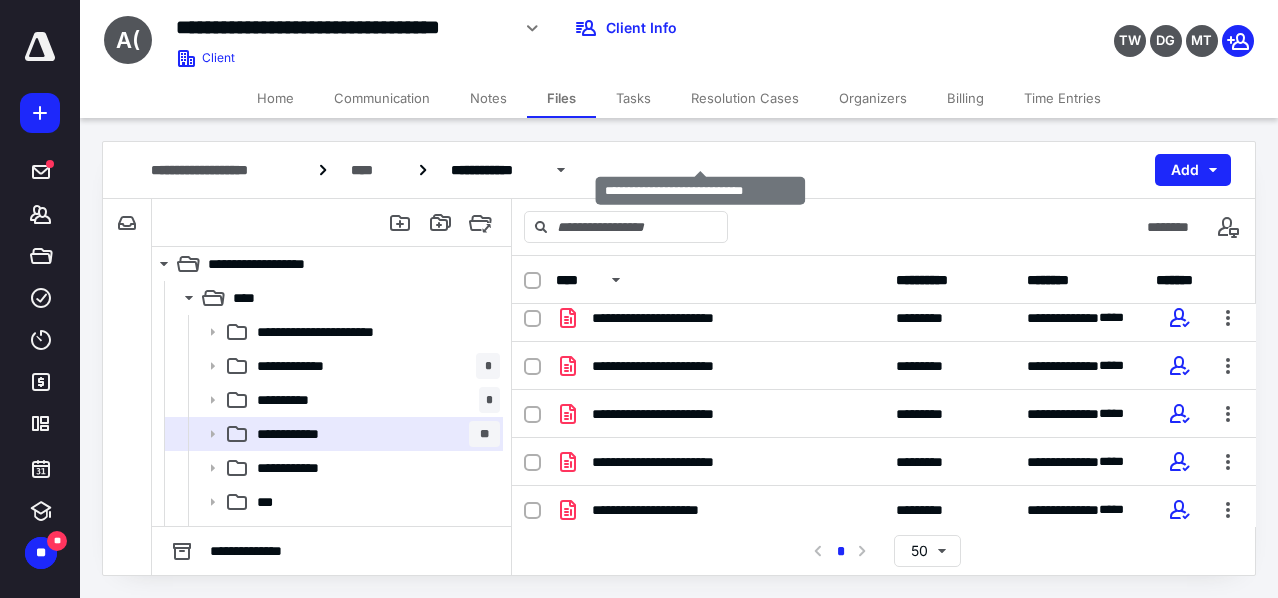 scroll, scrollTop: 700, scrollLeft: 0, axis: vertical 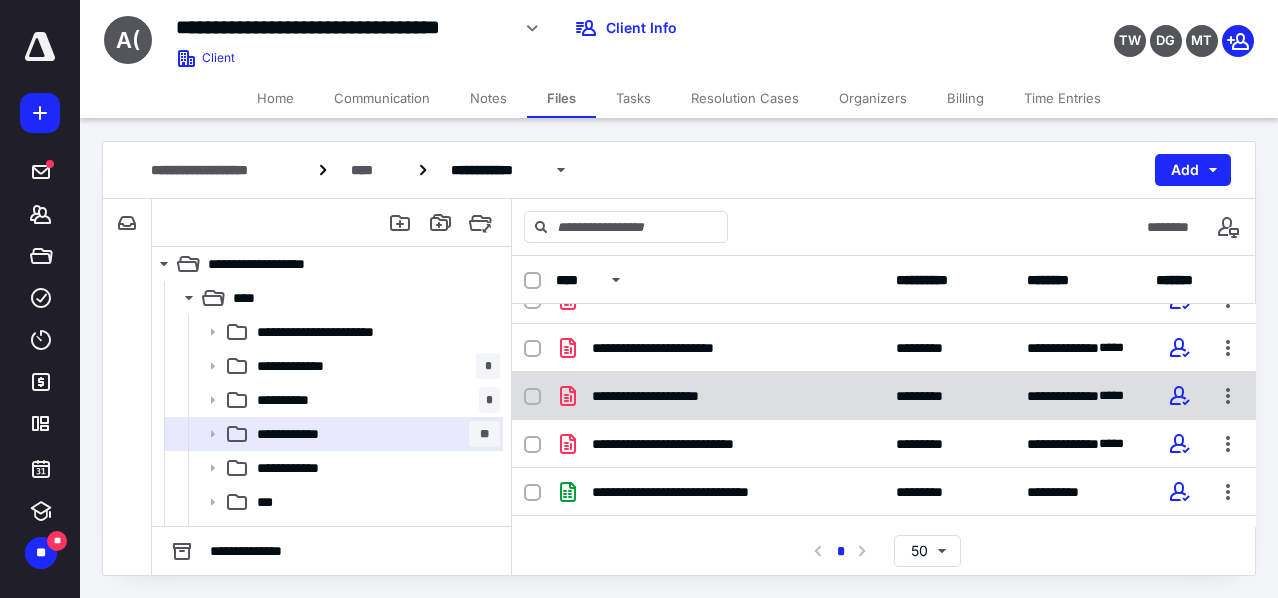 click on "**********" at bounding box center [720, 396] 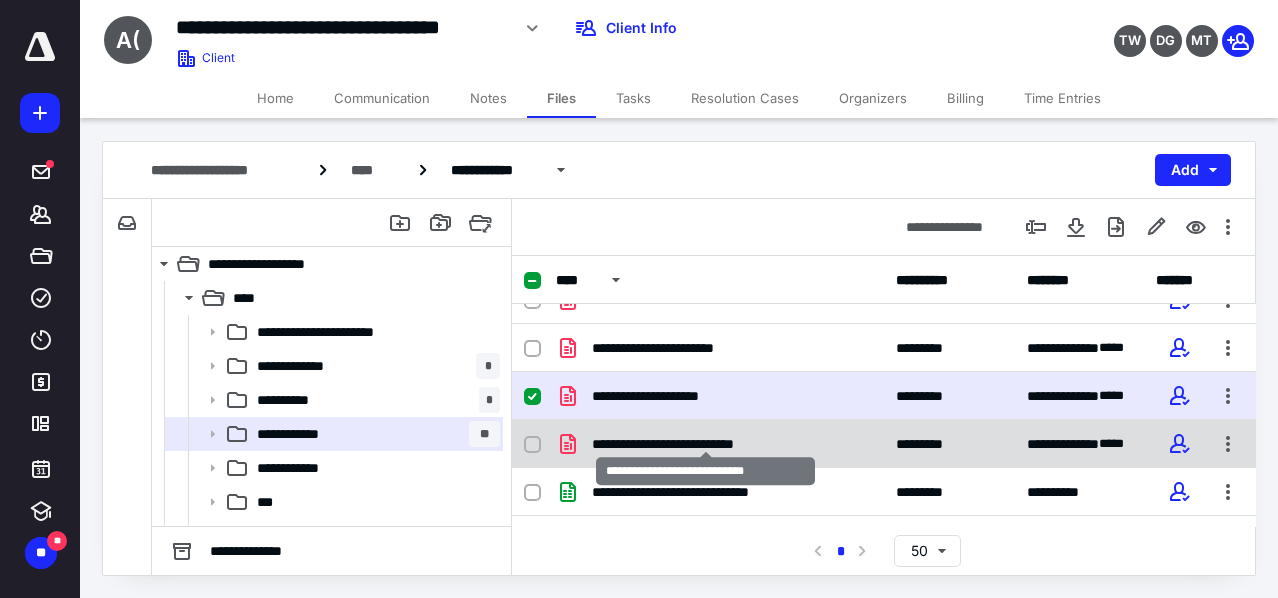 click on "**********" at bounding box center (706, 444) 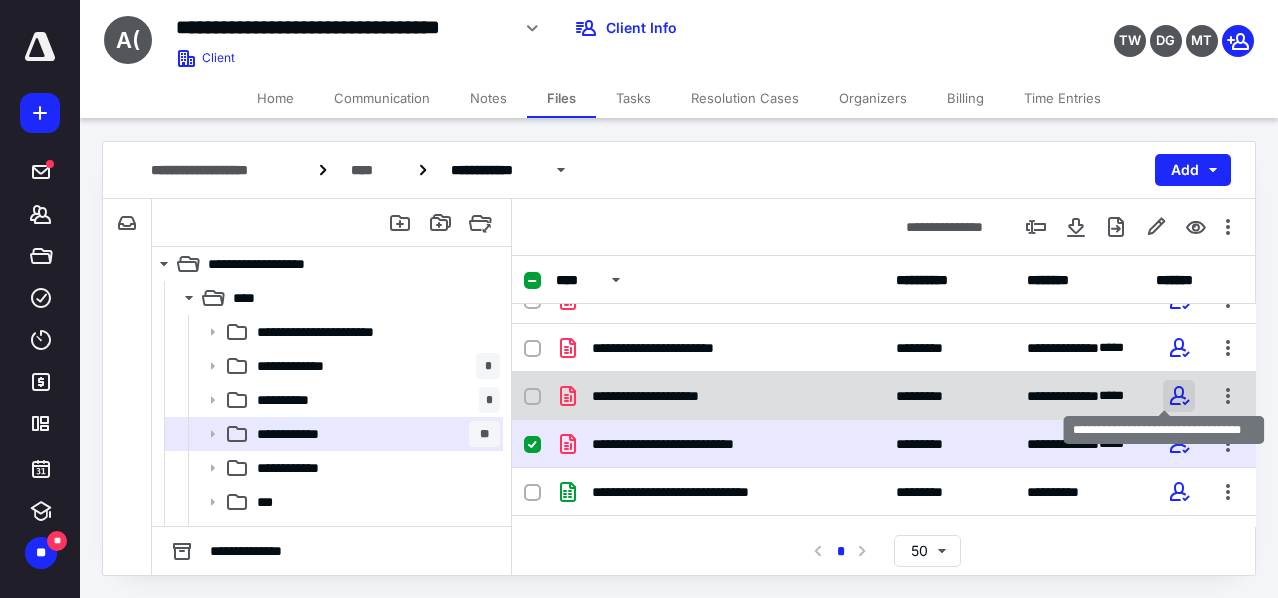 click at bounding box center [1179, 396] 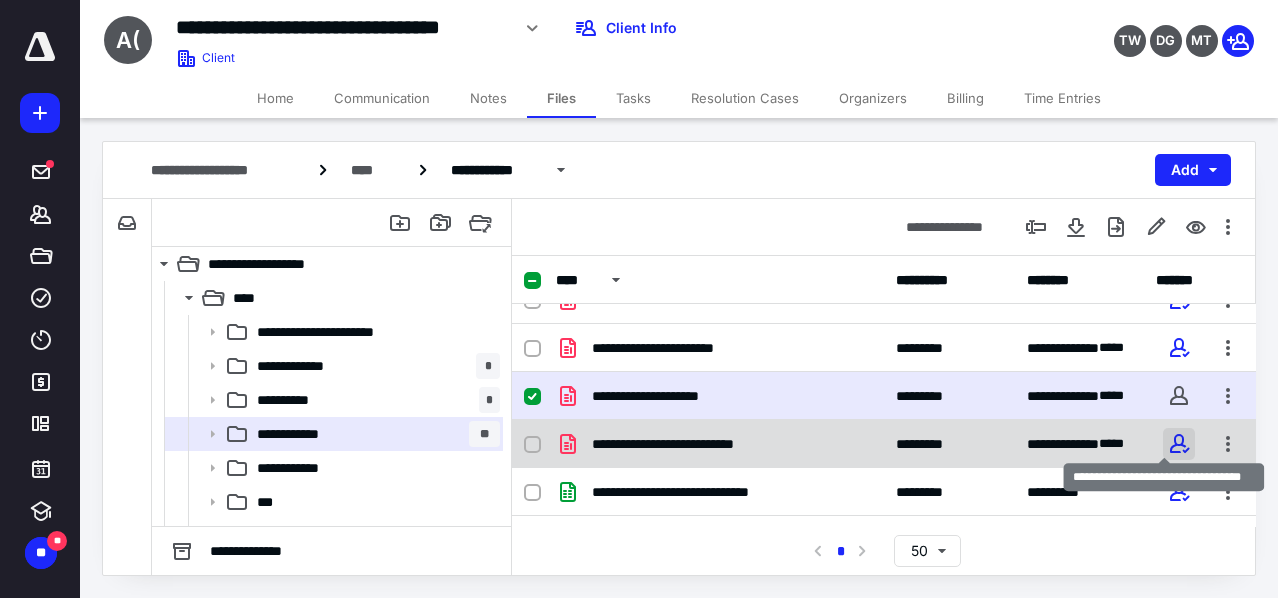 click at bounding box center [1179, 444] 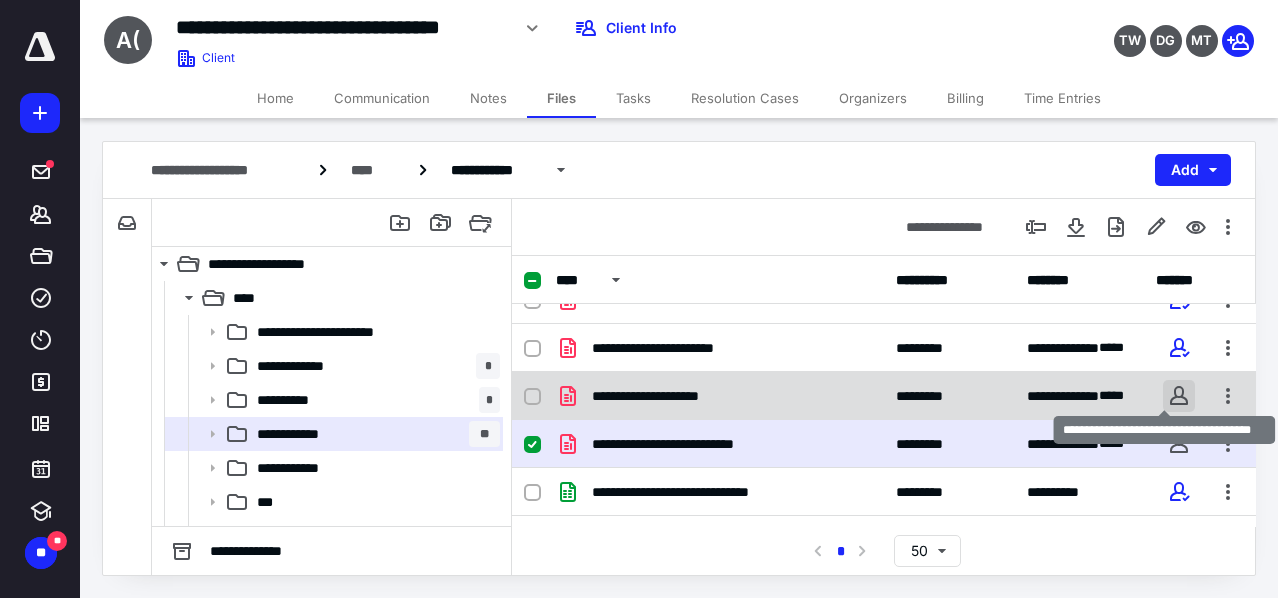 click at bounding box center [1179, 396] 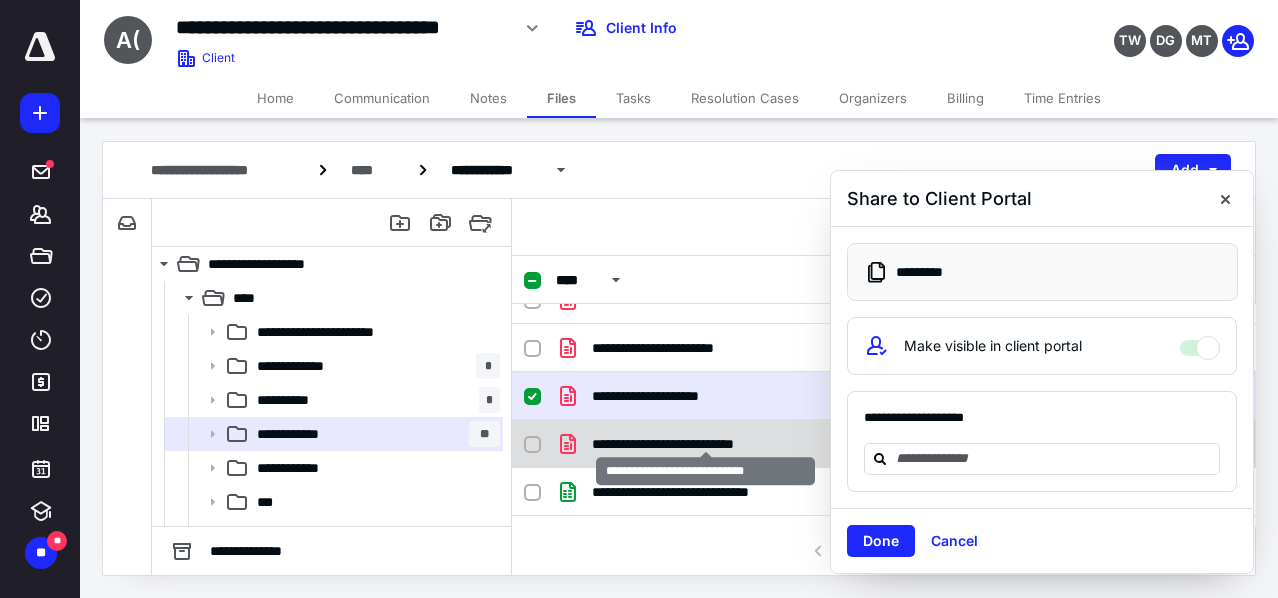 click on "**********" at bounding box center [706, 444] 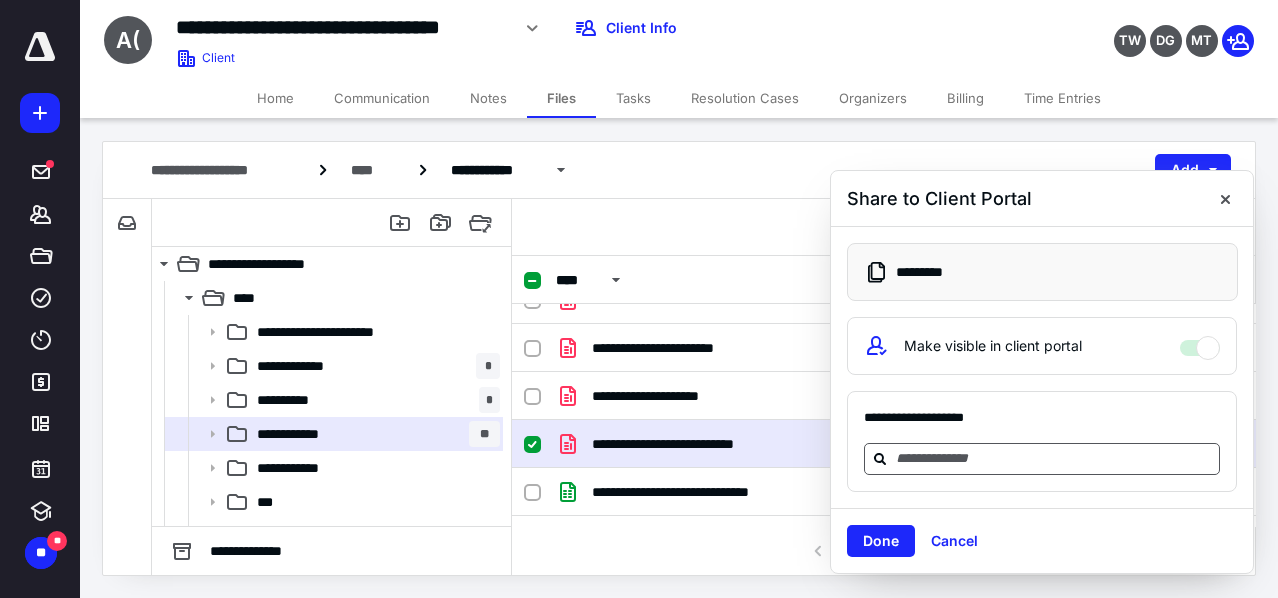 click at bounding box center (1054, 458) 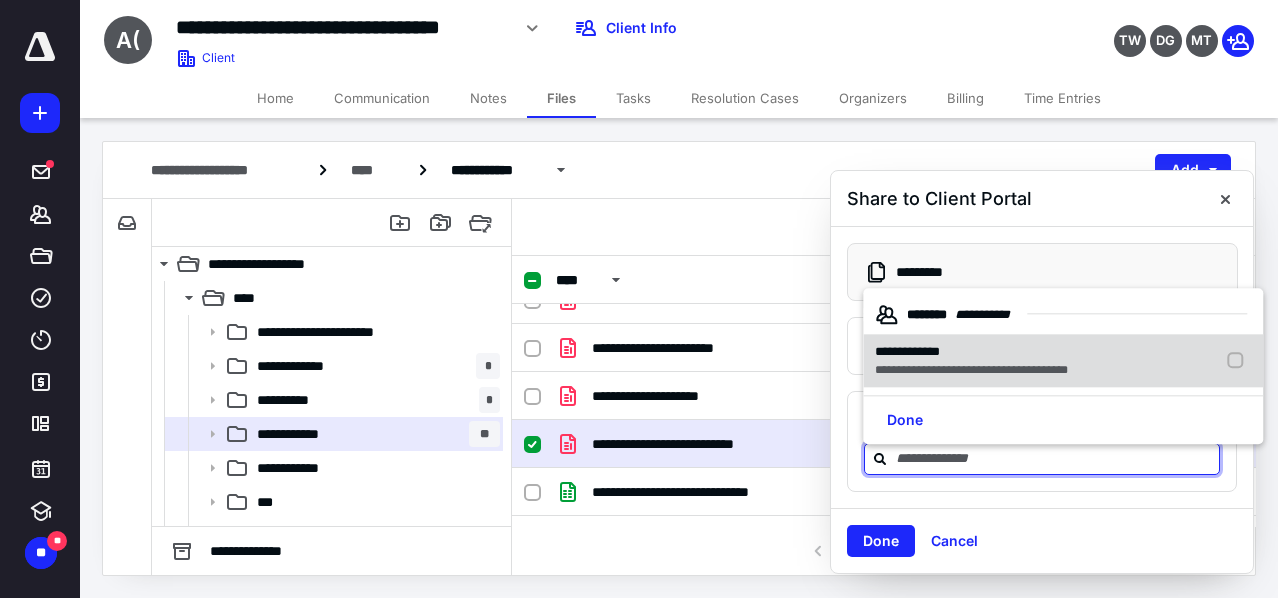 click on "**********" at bounding box center (907, 351) 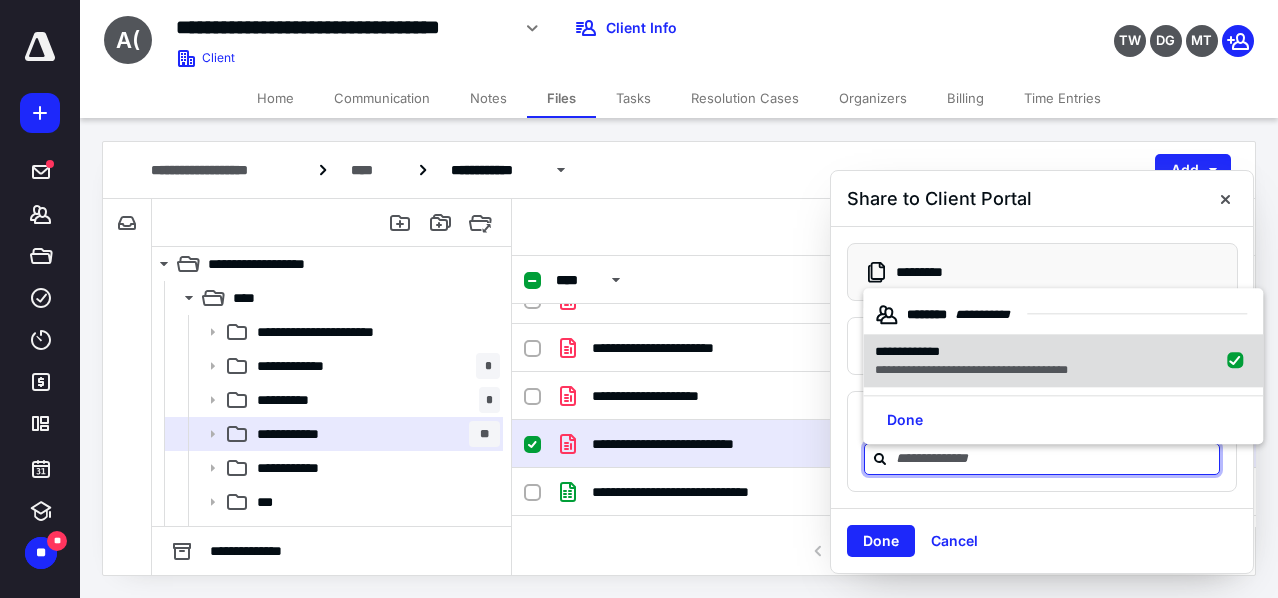 checkbox on "true" 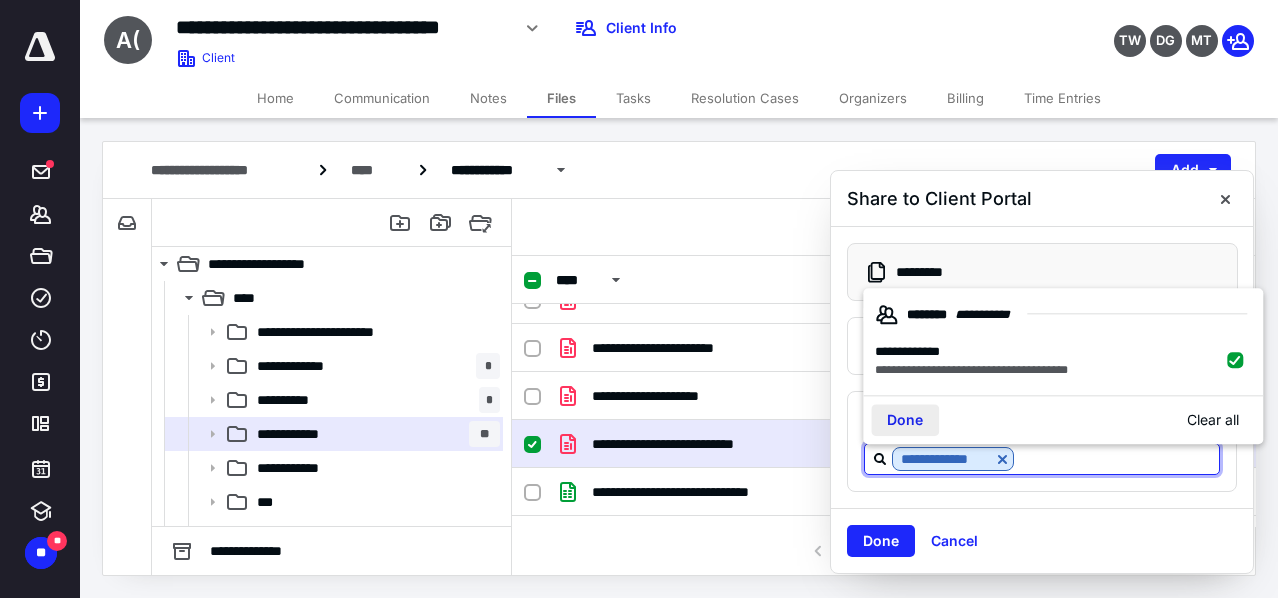 click on "Done" at bounding box center [905, 420] 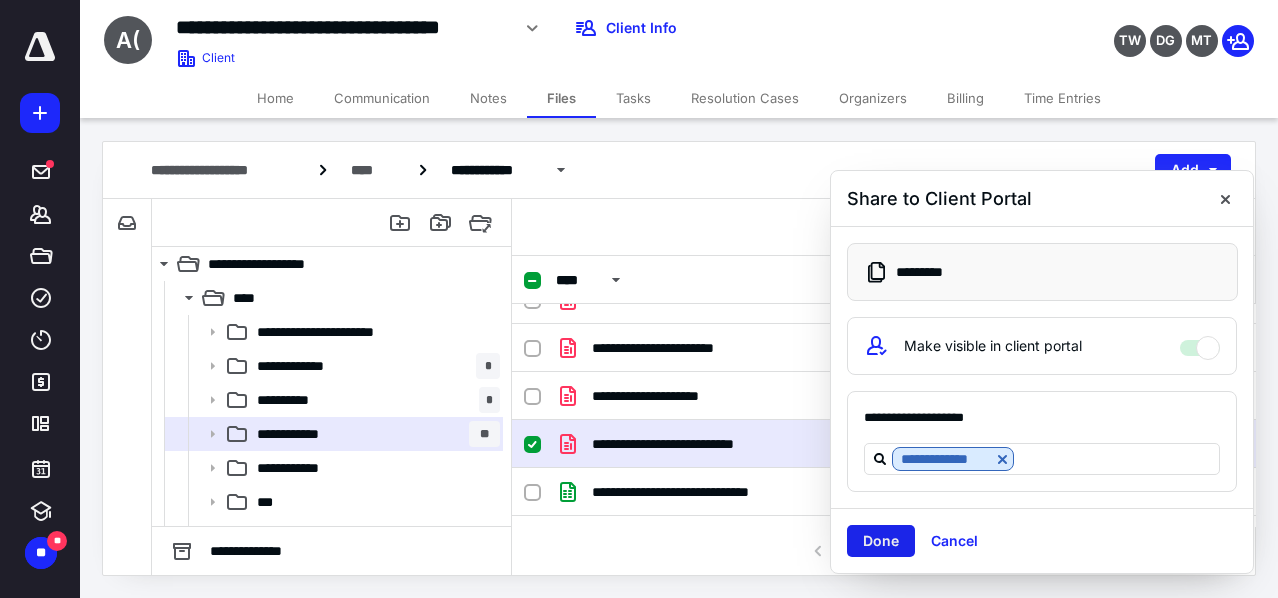 click on "Done" at bounding box center (881, 541) 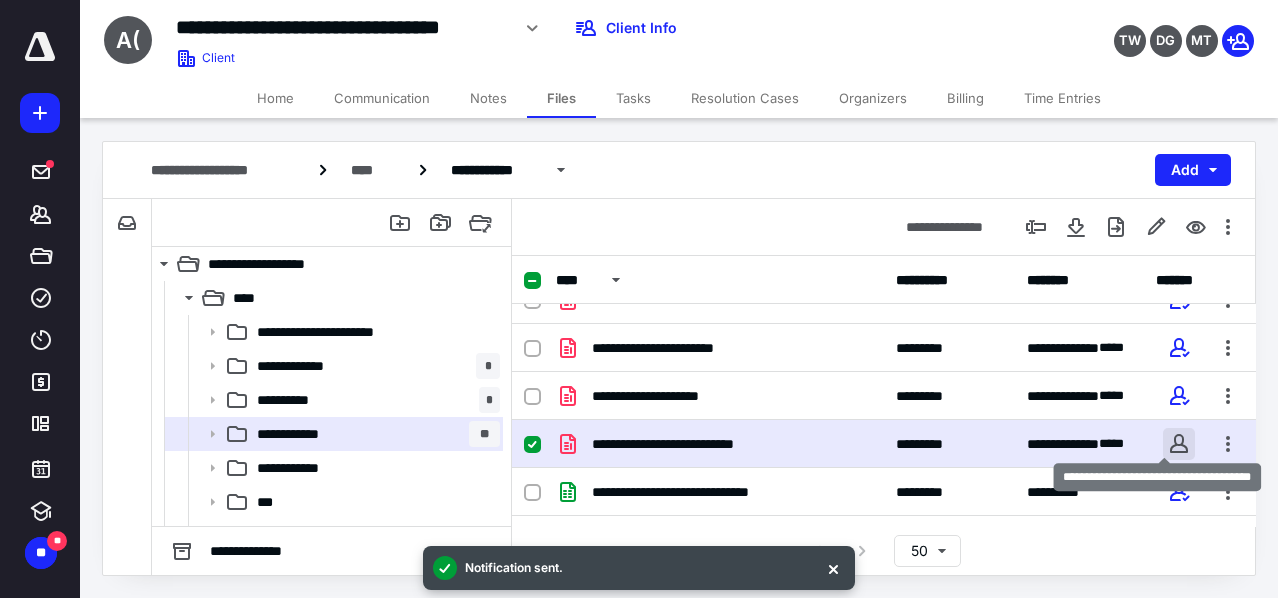 click at bounding box center (1179, 444) 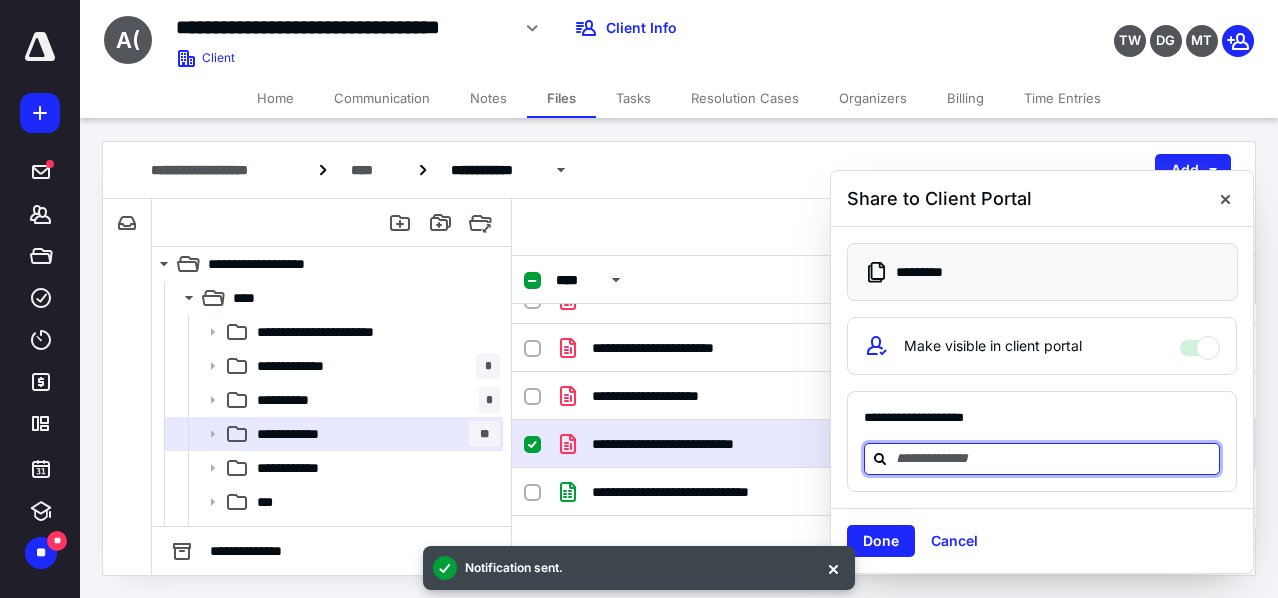 click at bounding box center (1054, 458) 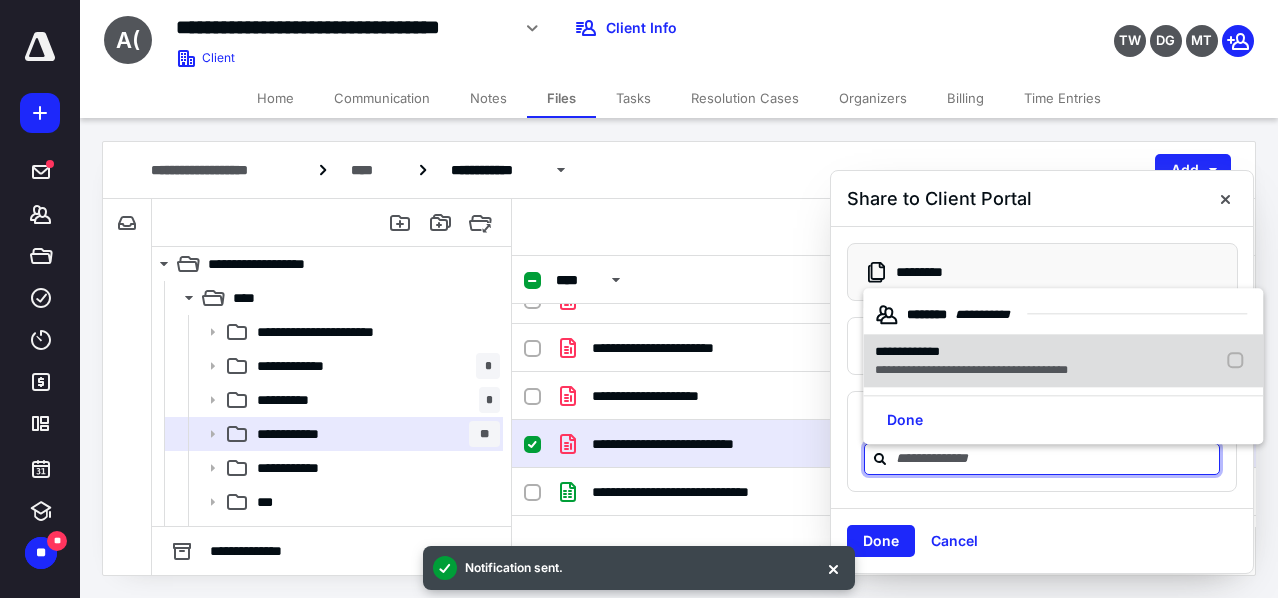 click on "**********" at bounding box center (907, 351) 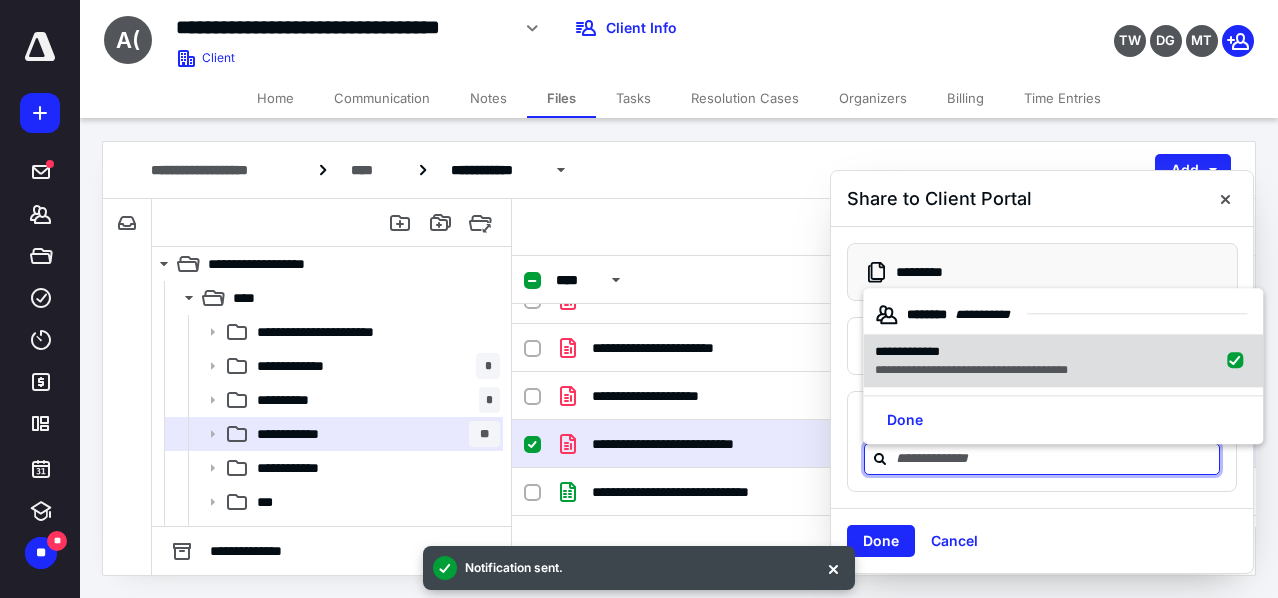 checkbox on "true" 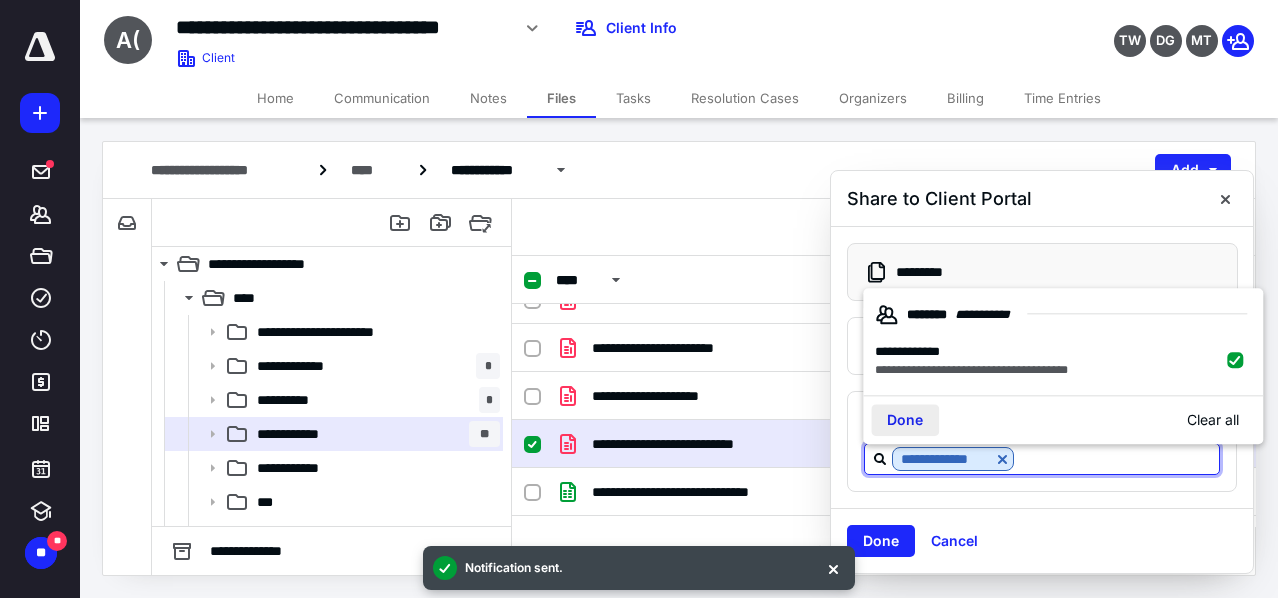click on "Done" at bounding box center (905, 420) 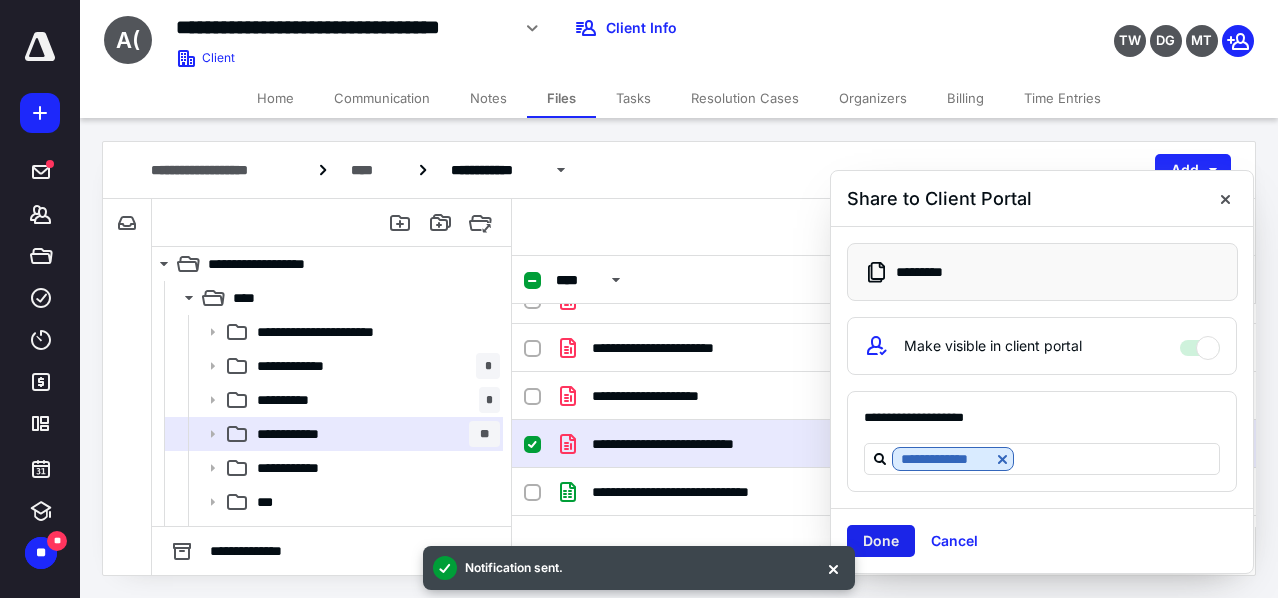 click on "Done" at bounding box center [881, 541] 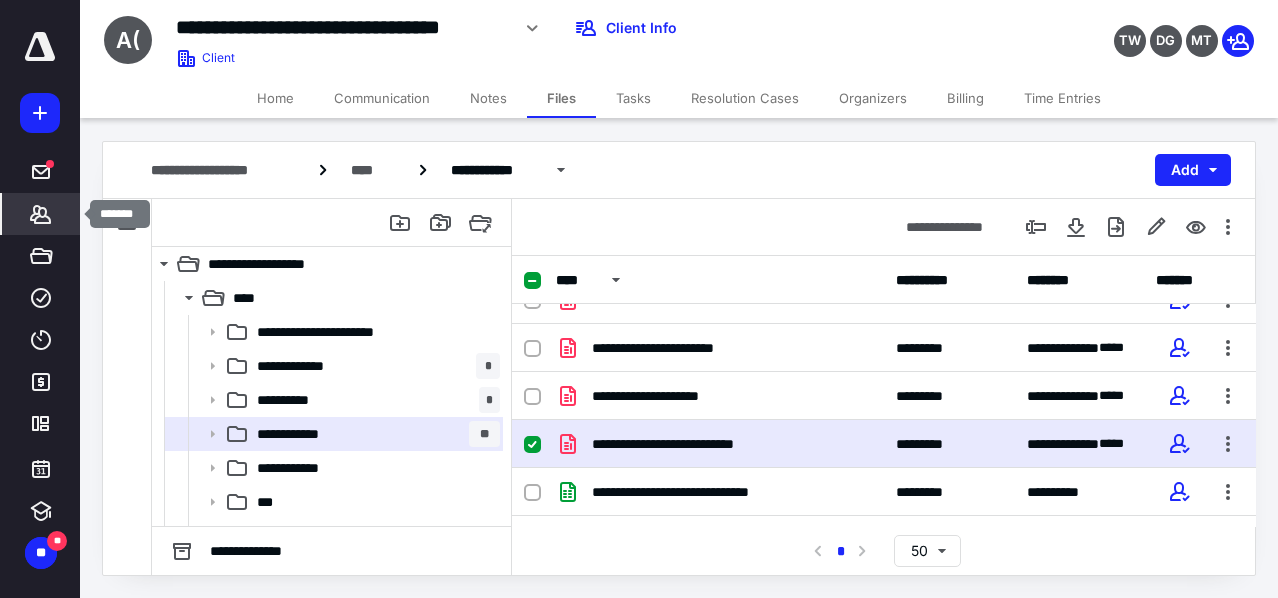 click 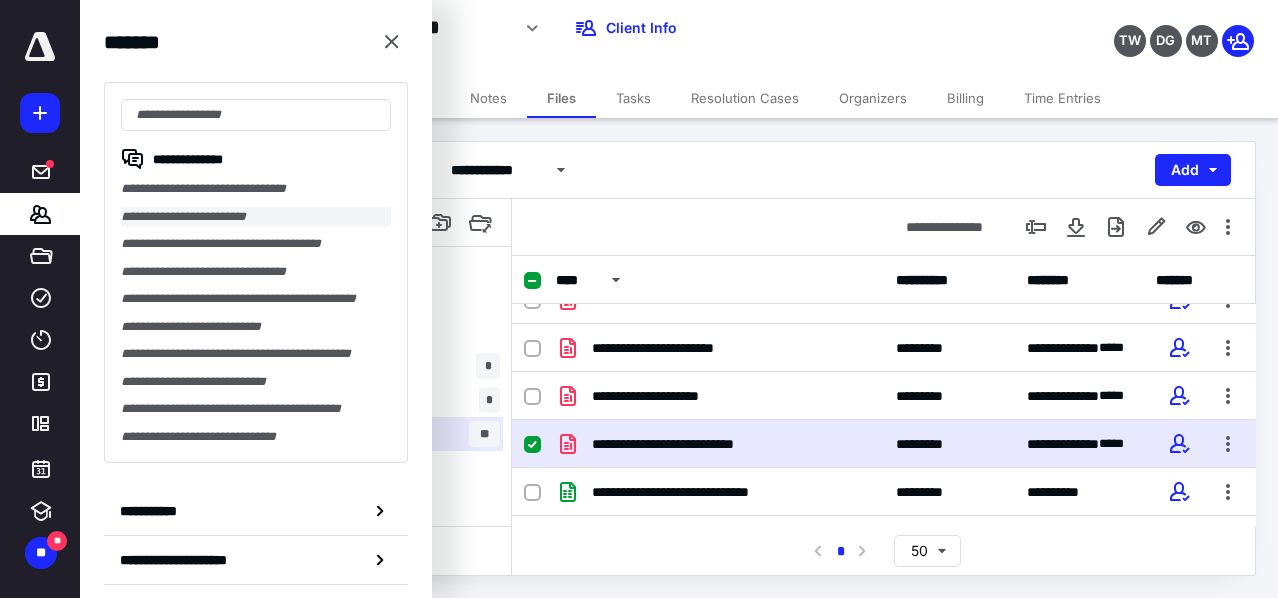 click on "**********" at bounding box center [256, 217] 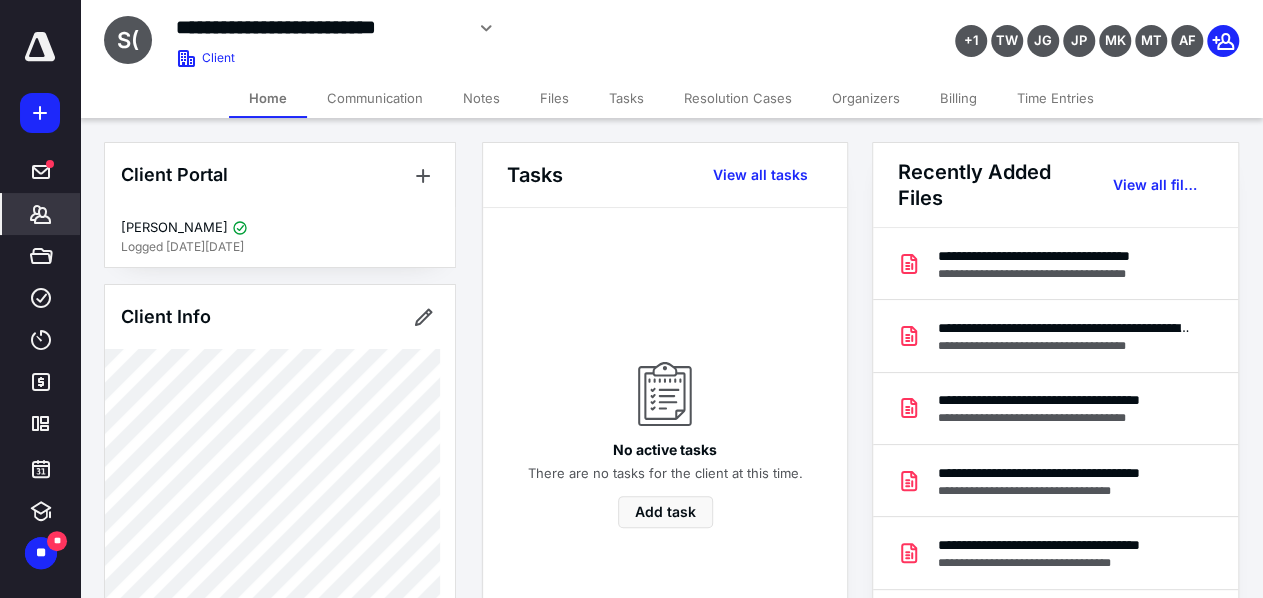 click on "Files" at bounding box center (554, 98) 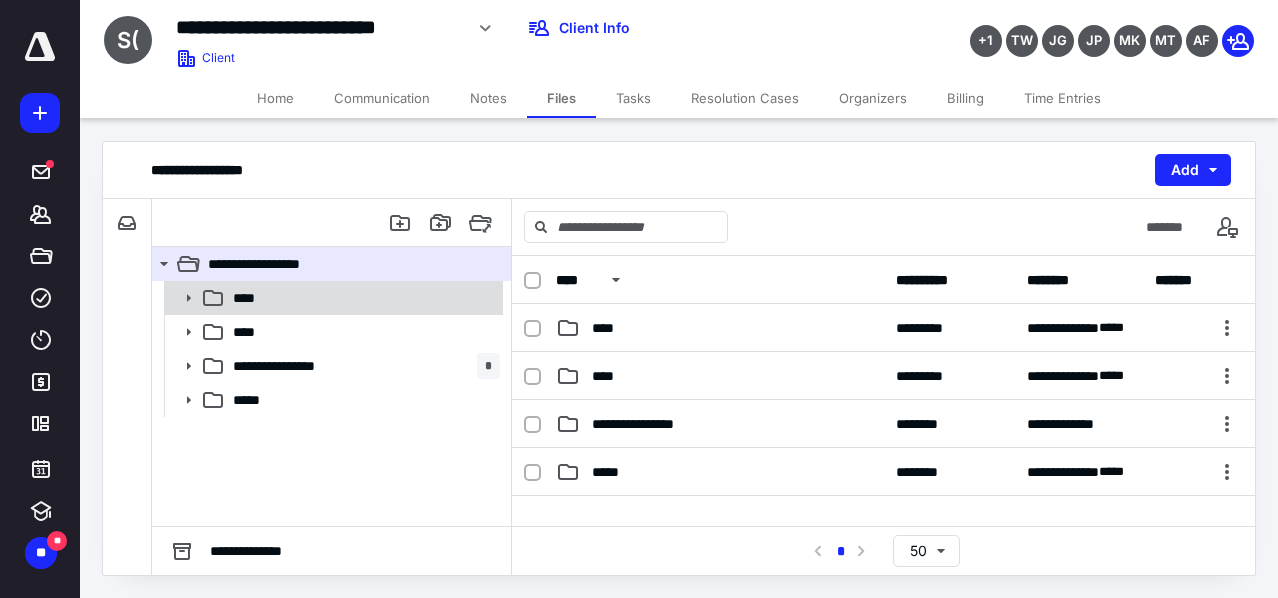 click 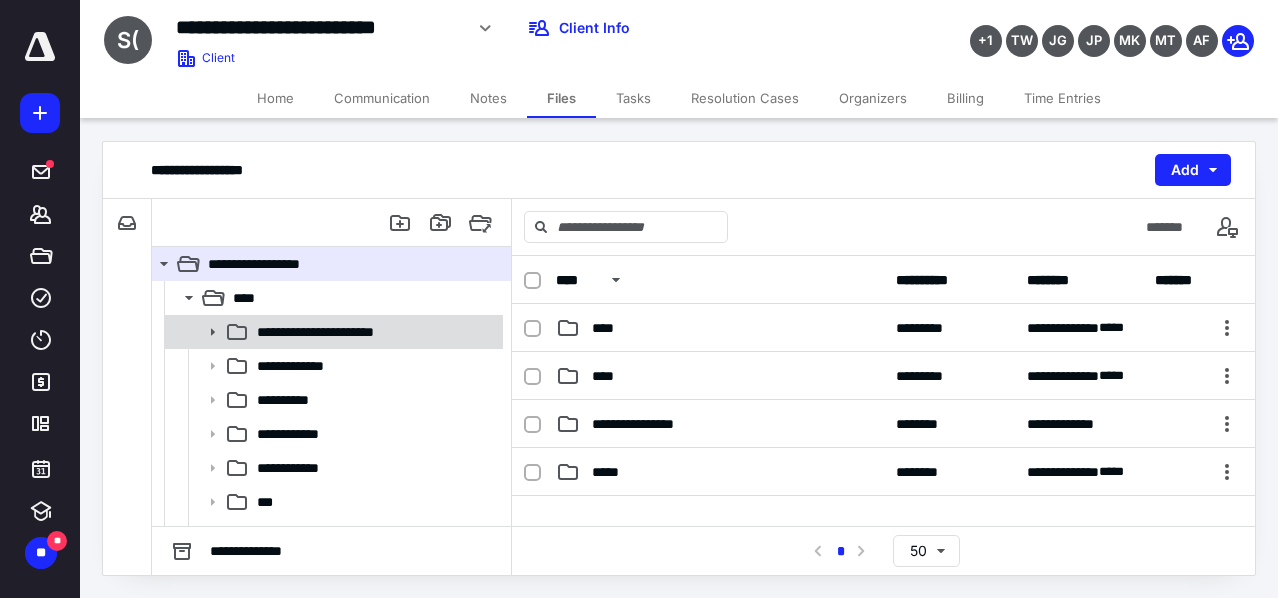 click 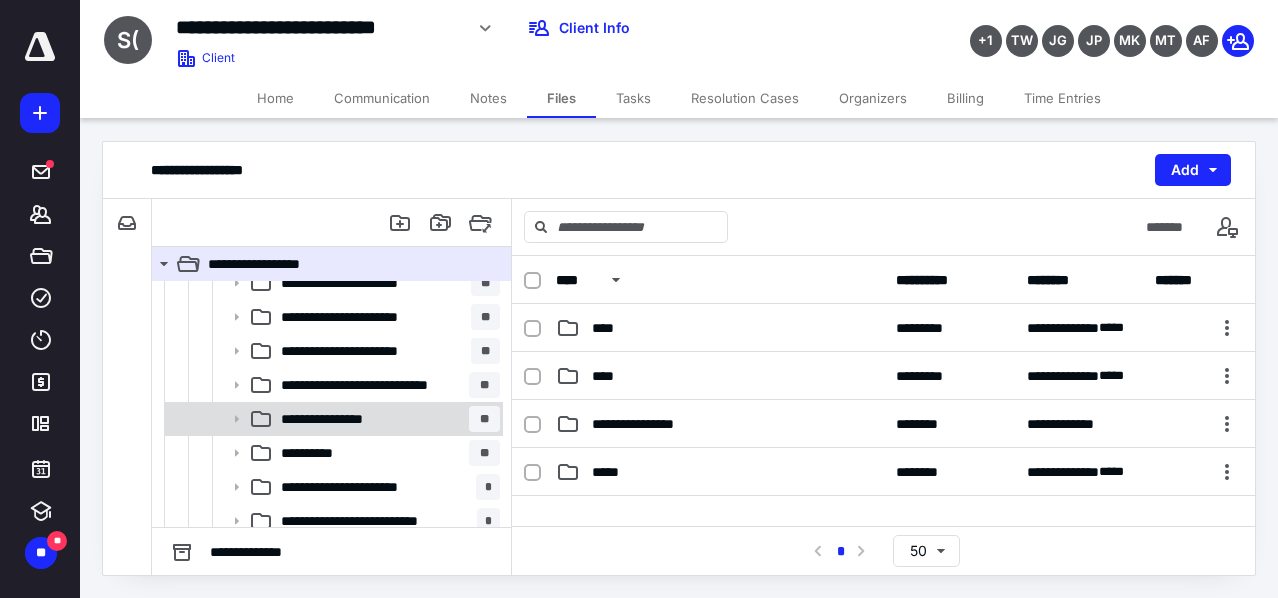 scroll, scrollTop: 300, scrollLeft: 0, axis: vertical 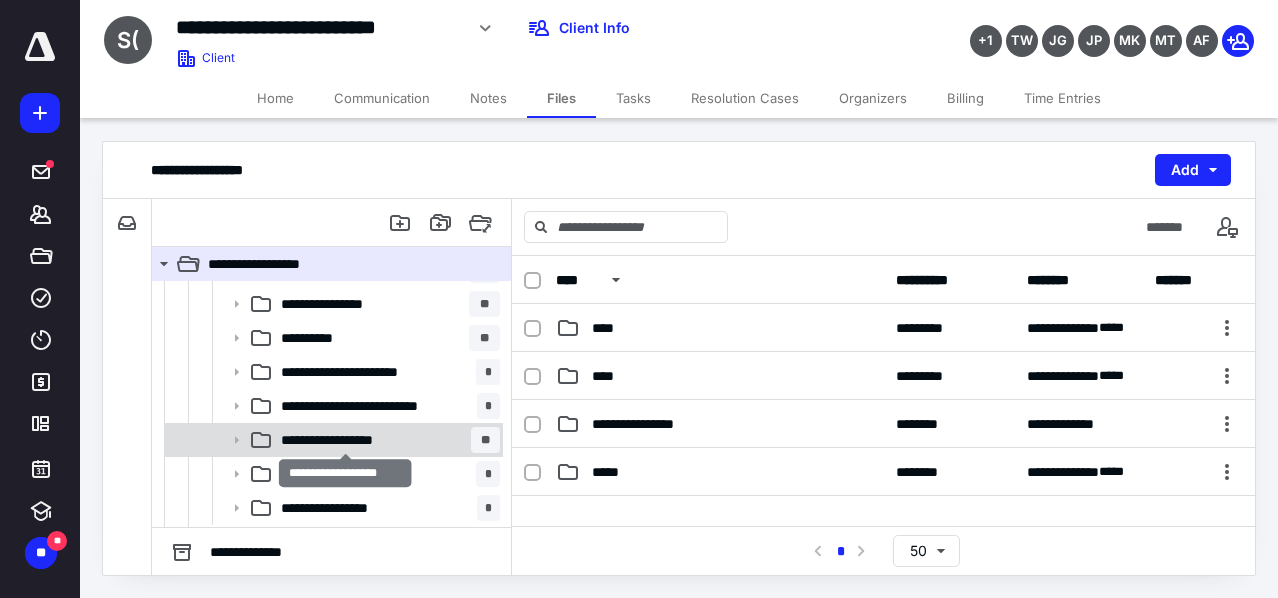 click on "**********" at bounding box center [346, 440] 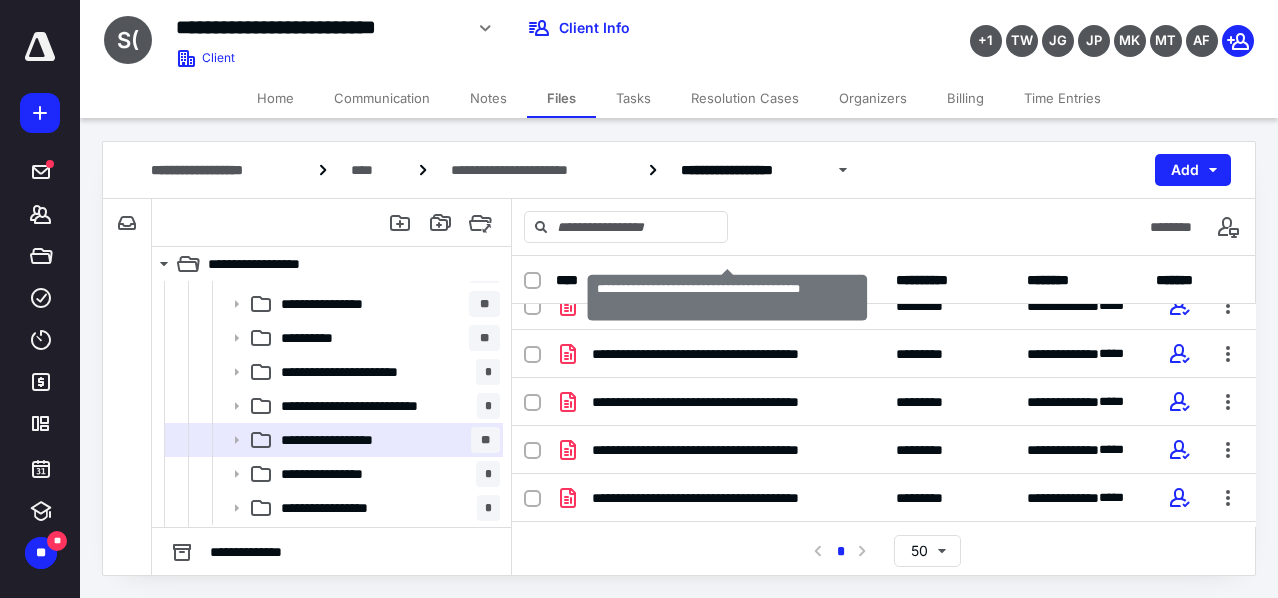 scroll, scrollTop: 348, scrollLeft: 0, axis: vertical 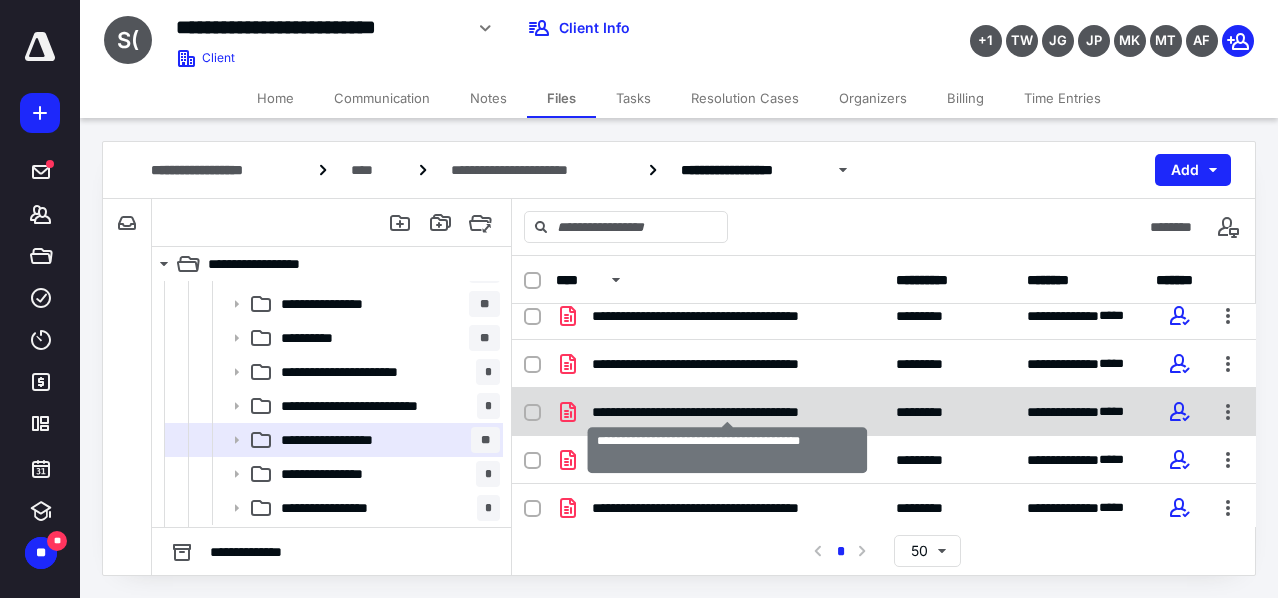 click on "**********" at bounding box center (728, 412) 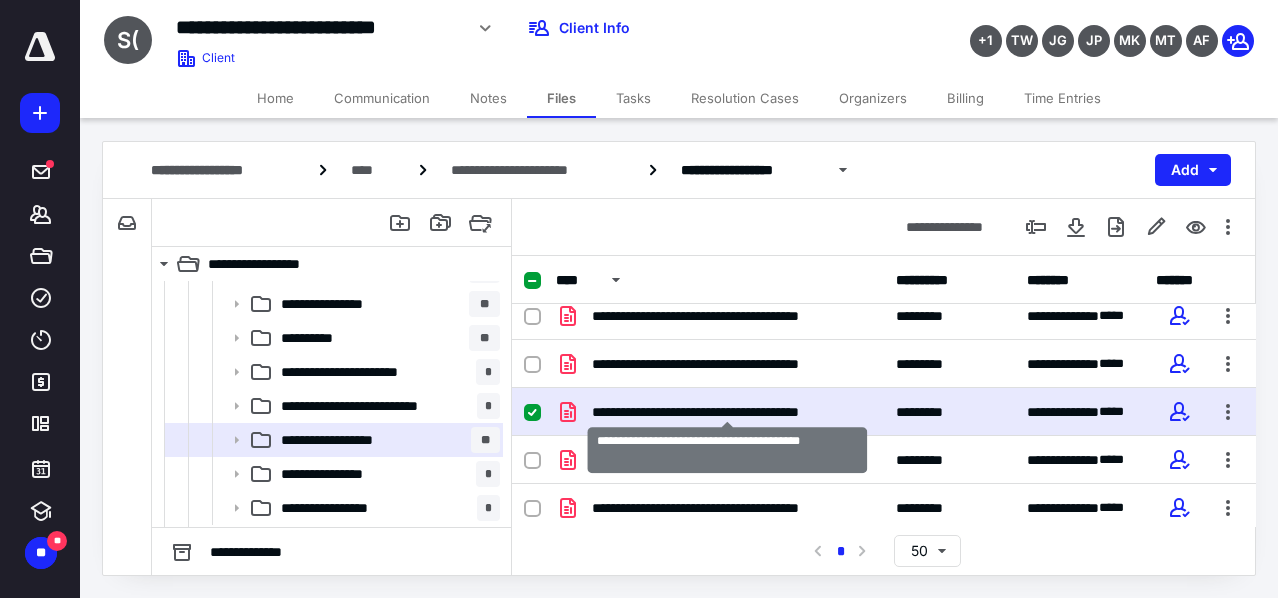 click on "**********" at bounding box center [728, 412] 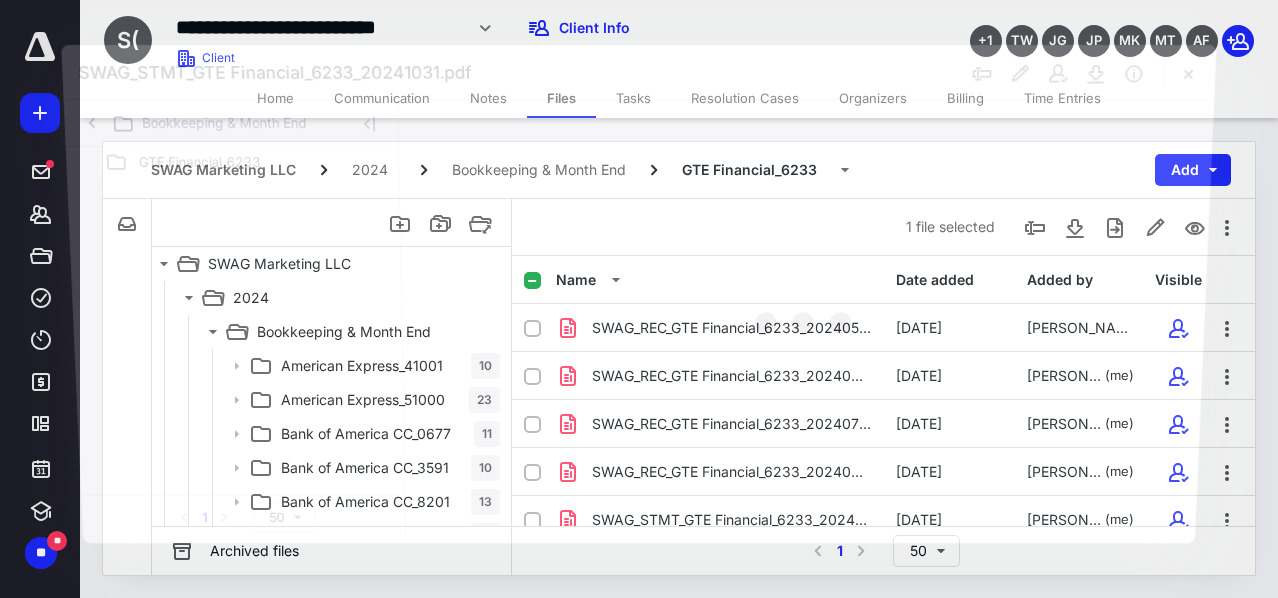 scroll, scrollTop: 300, scrollLeft: 0, axis: vertical 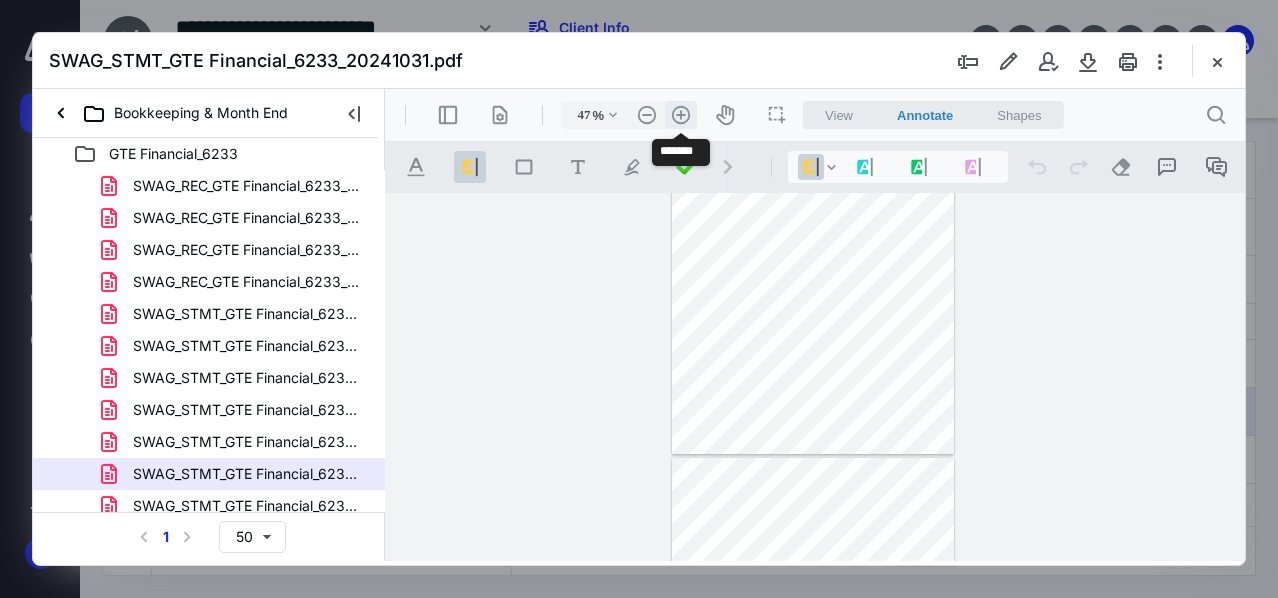 click on ".cls-1{fill:#abb0c4;} icon - header - zoom - in - line" at bounding box center (681, 115) 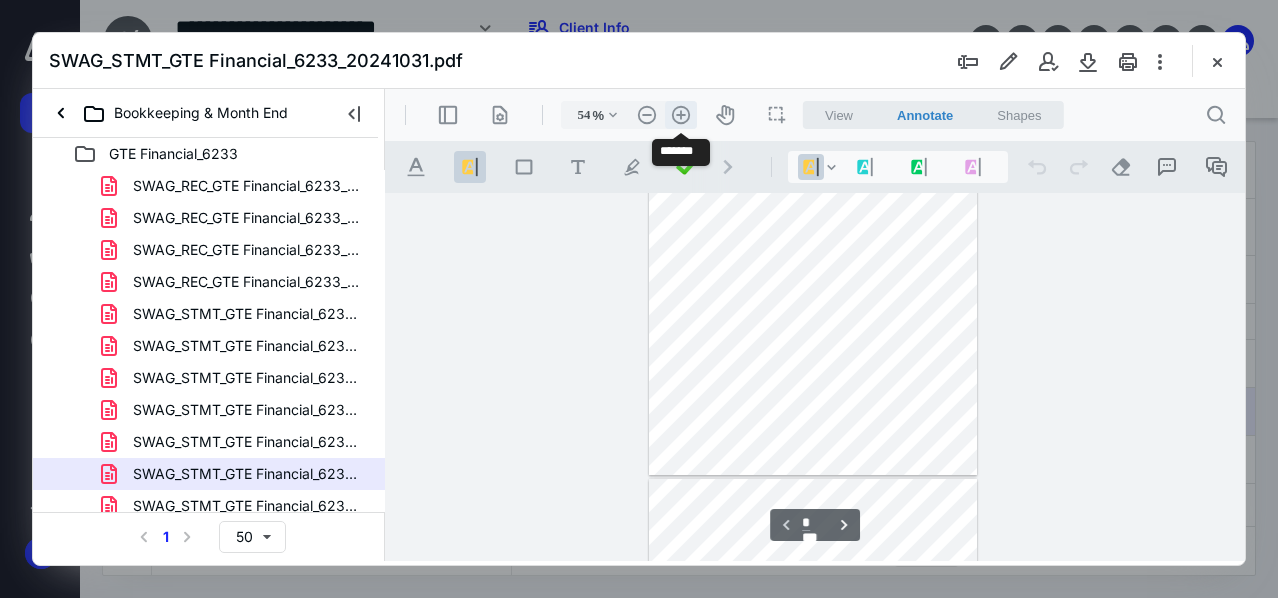 click on ".cls-1{fill:#abb0c4;} icon - header - zoom - in - line" at bounding box center (681, 115) 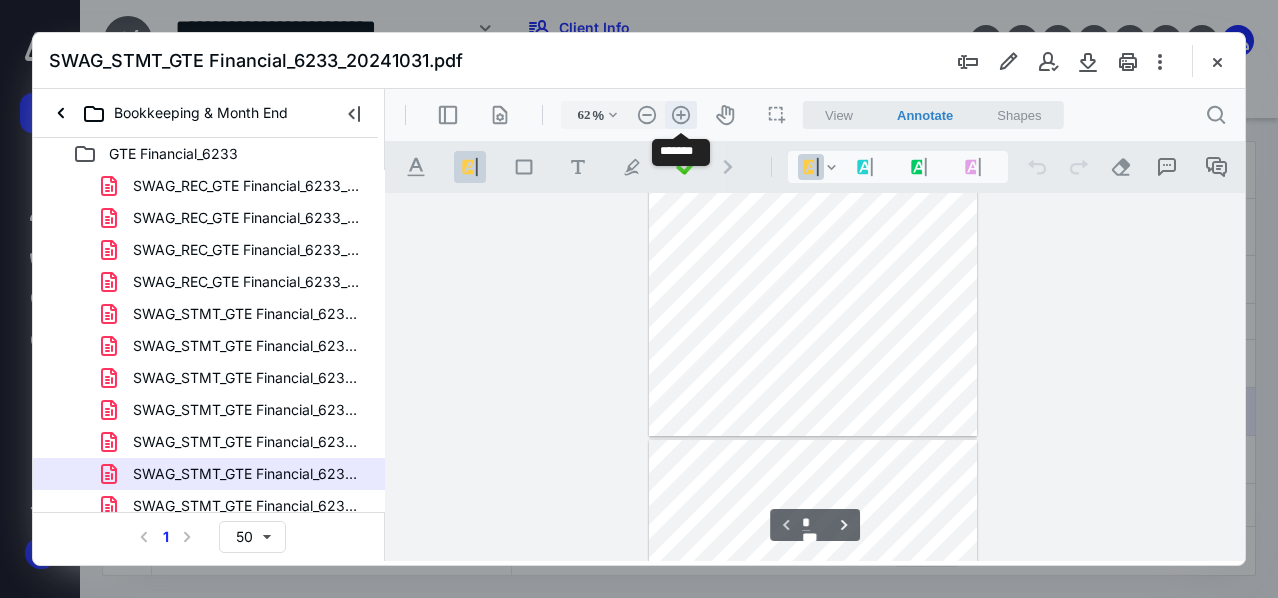 click on ".cls-1{fill:#abb0c4;} icon - header - zoom - in - line" at bounding box center (681, 115) 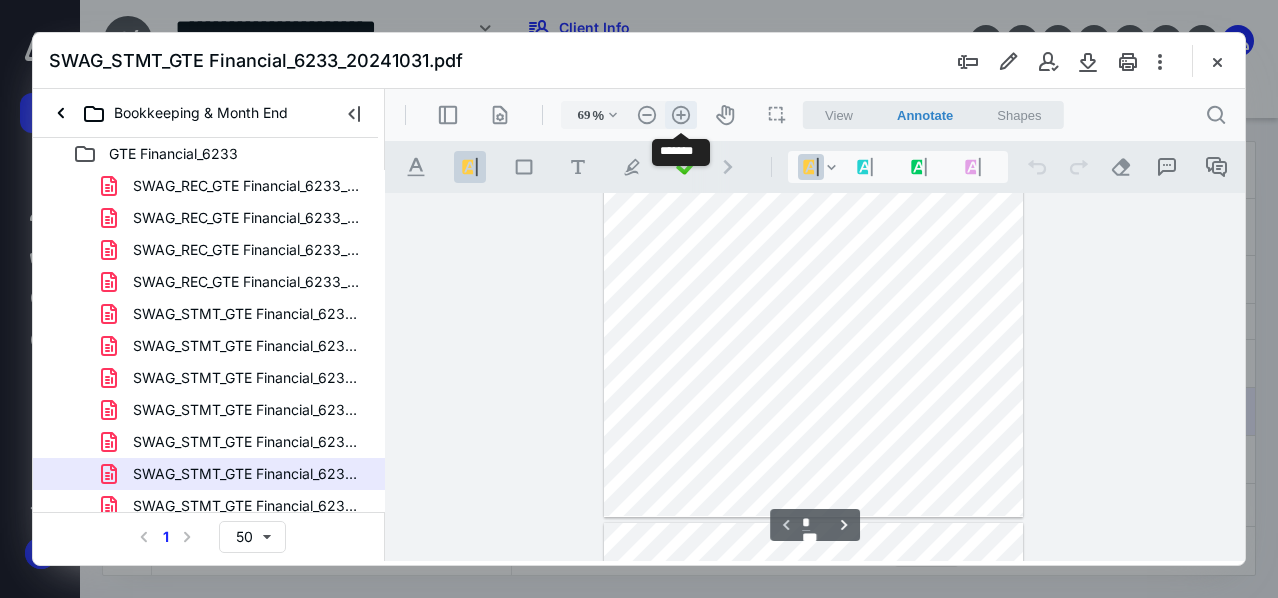 click on ".cls-1{fill:#abb0c4;} icon - header - zoom - in - line" at bounding box center [681, 115] 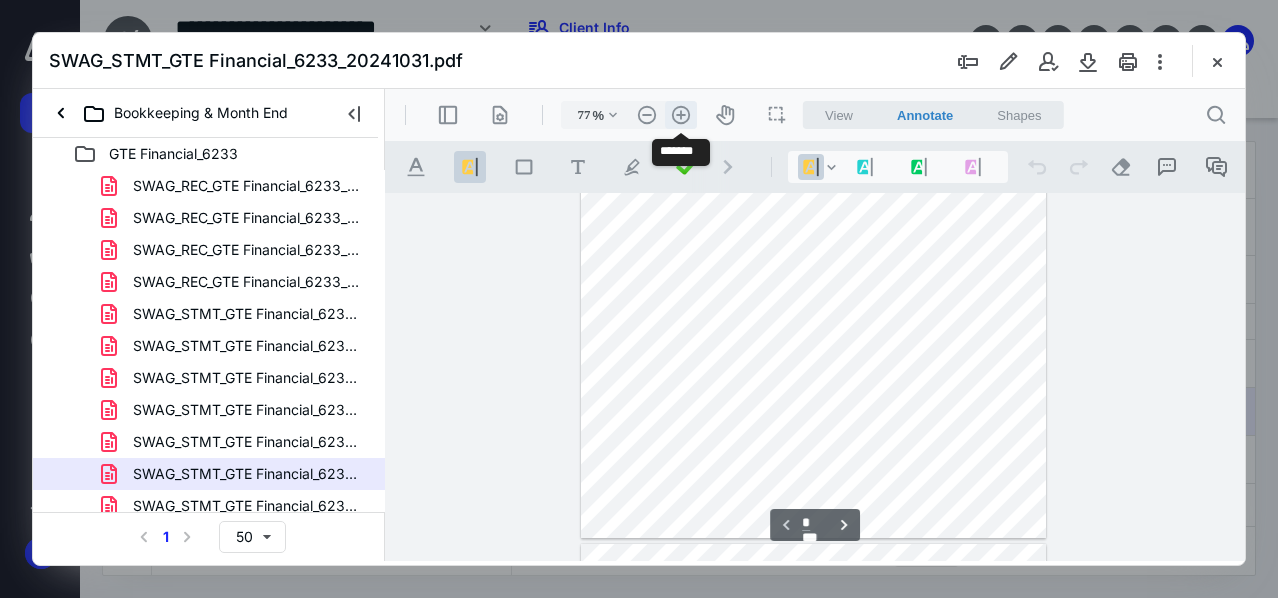 click on ".cls-1{fill:#abb0c4;} icon - header - zoom - in - line" at bounding box center [681, 115] 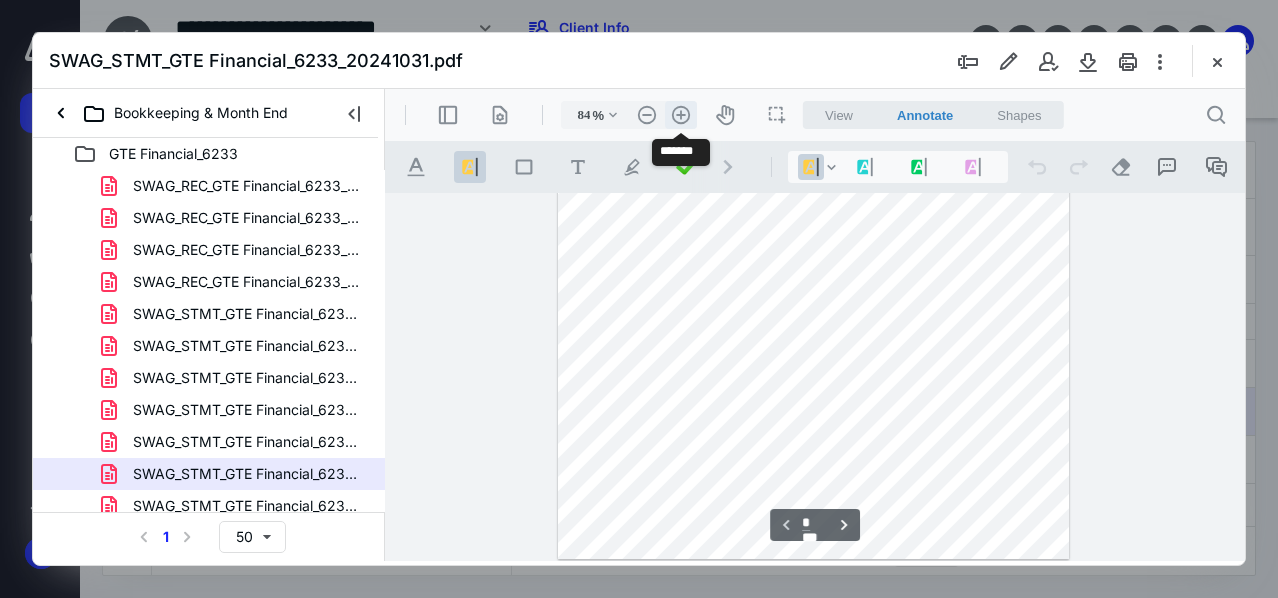 click on ".cls-1{fill:#abb0c4;} icon - header - zoom - in - line" at bounding box center [681, 115] 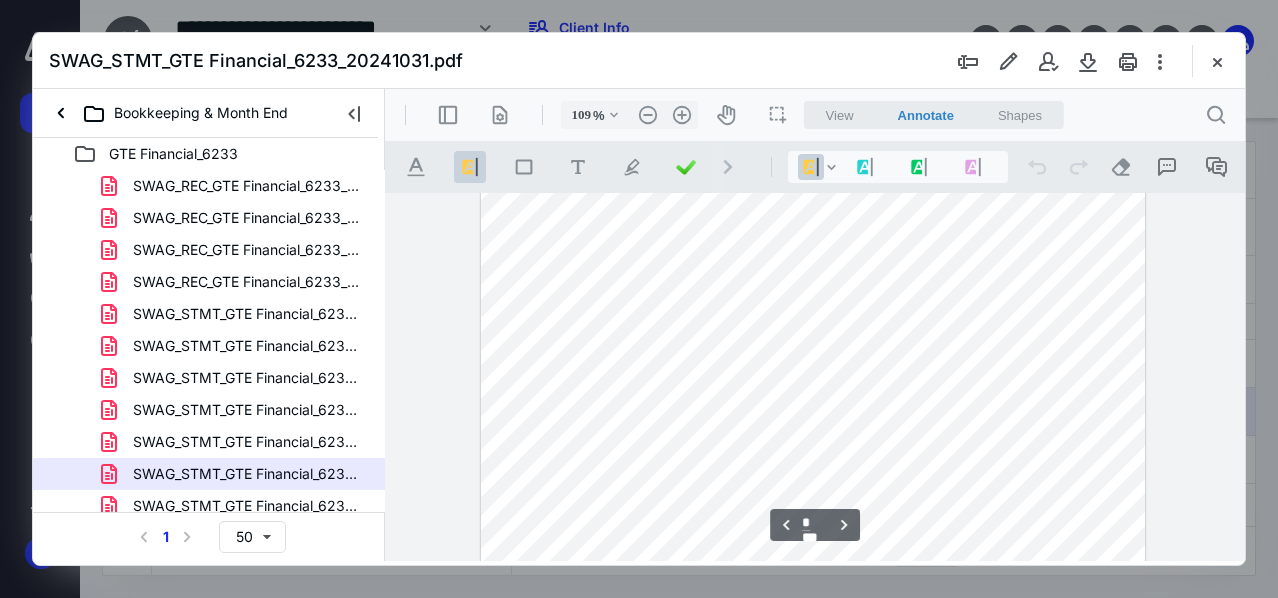scroll, scrollTop: 1328, scrollLeft: 0, axis: vertical 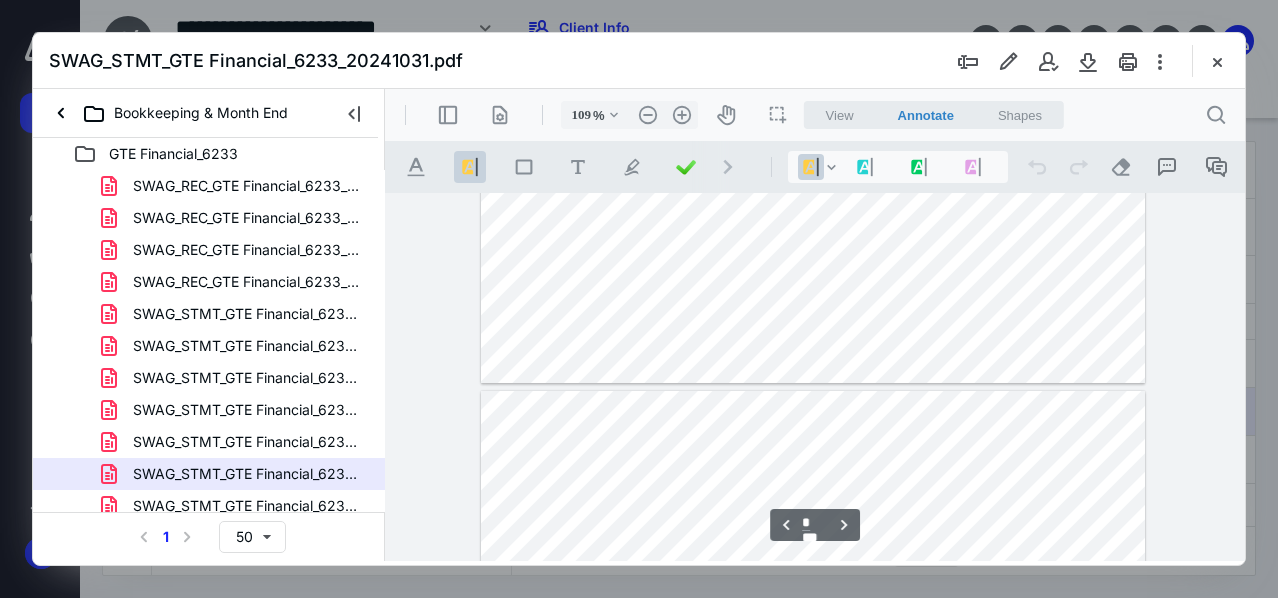 type on "*" 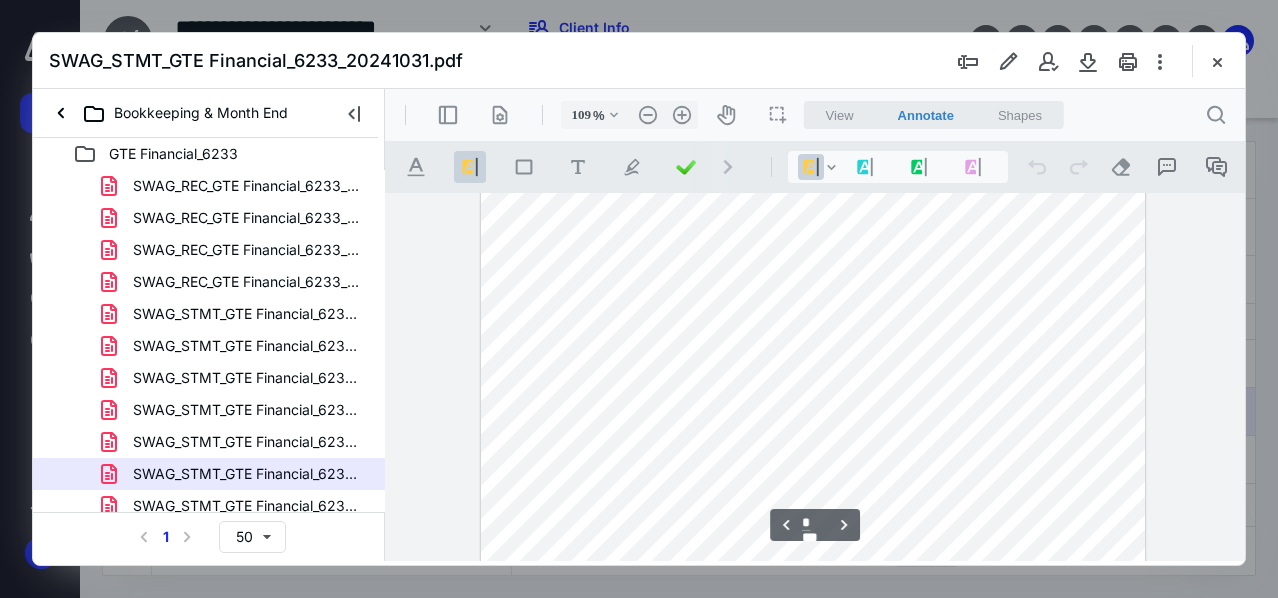 scroll, scrollTop: 3882, scrollLeft: 0, axis: vertical 